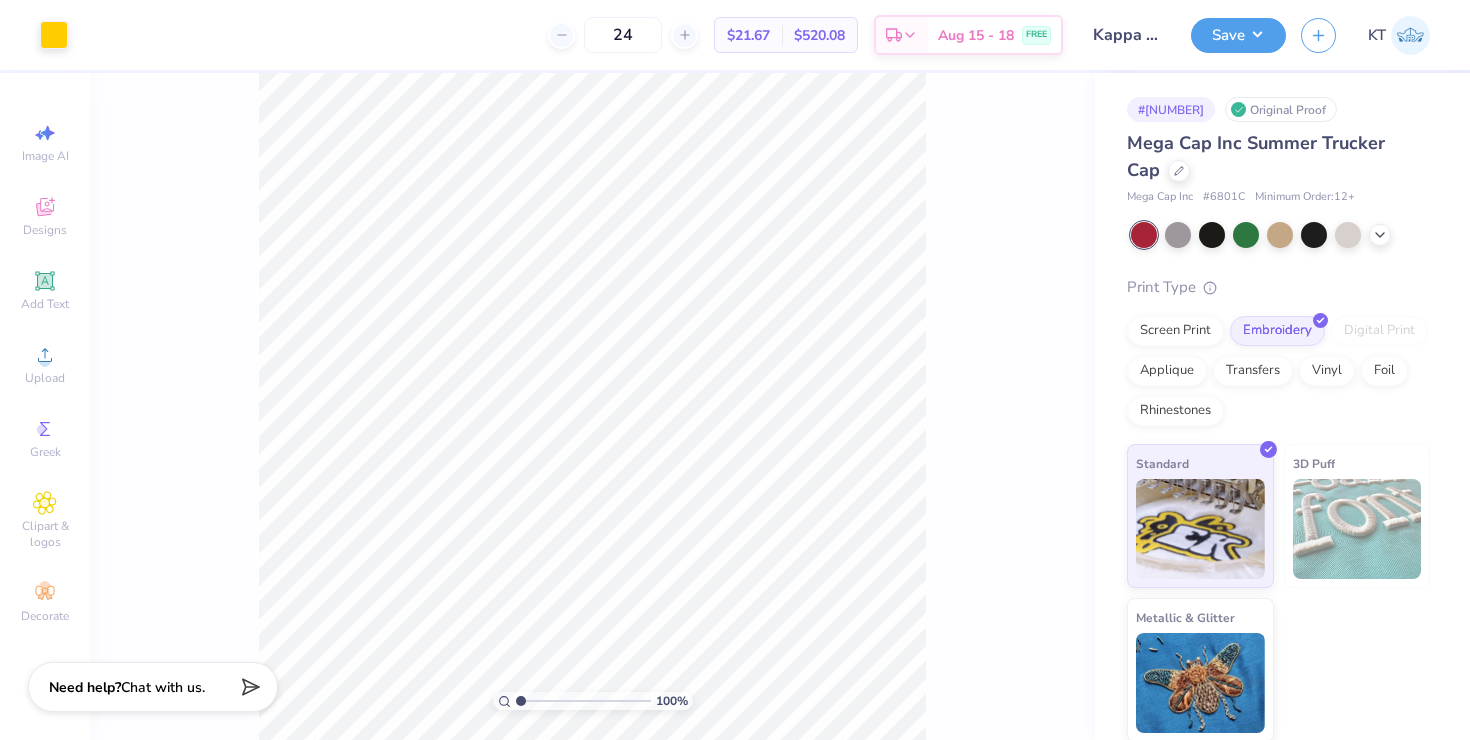 scroll, scrollTop: 0, scrollLeft: 0, axis: both 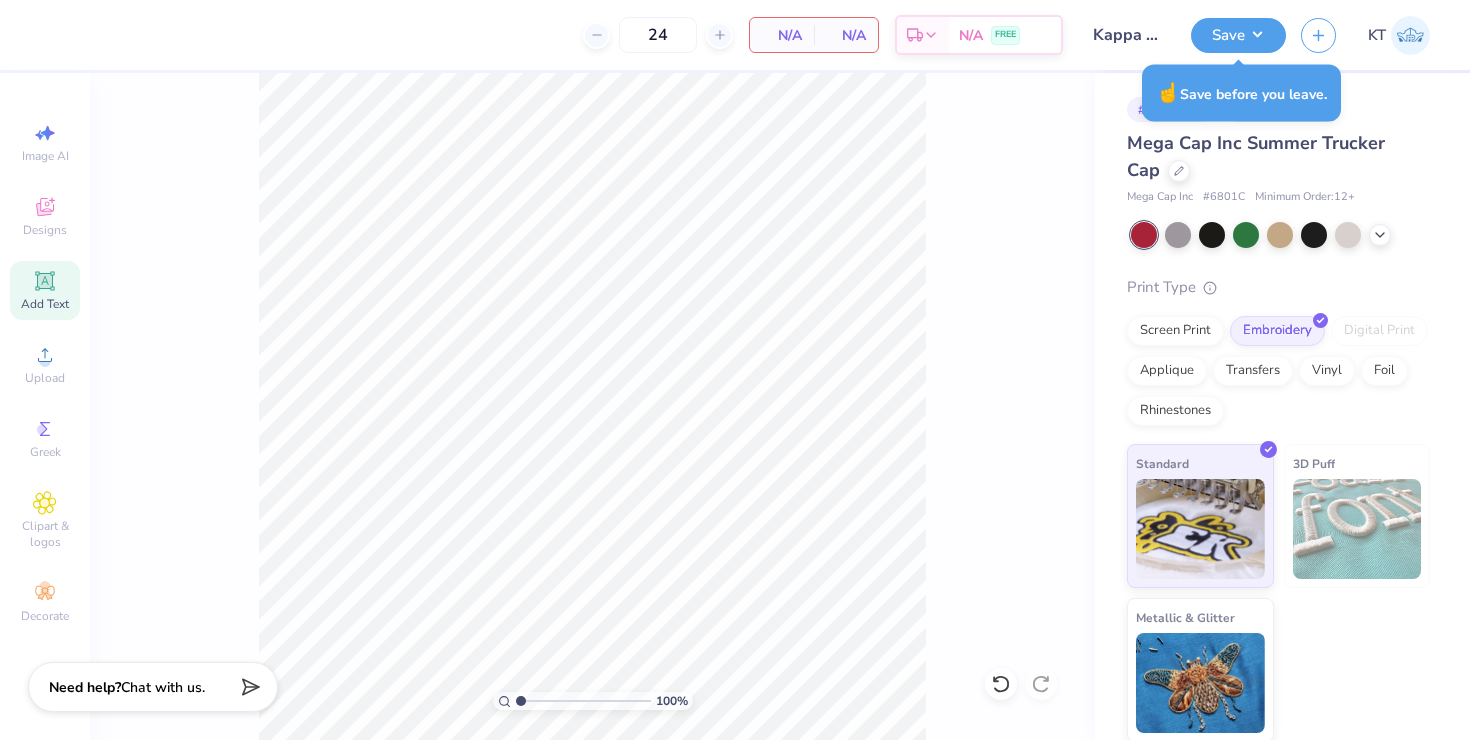 click 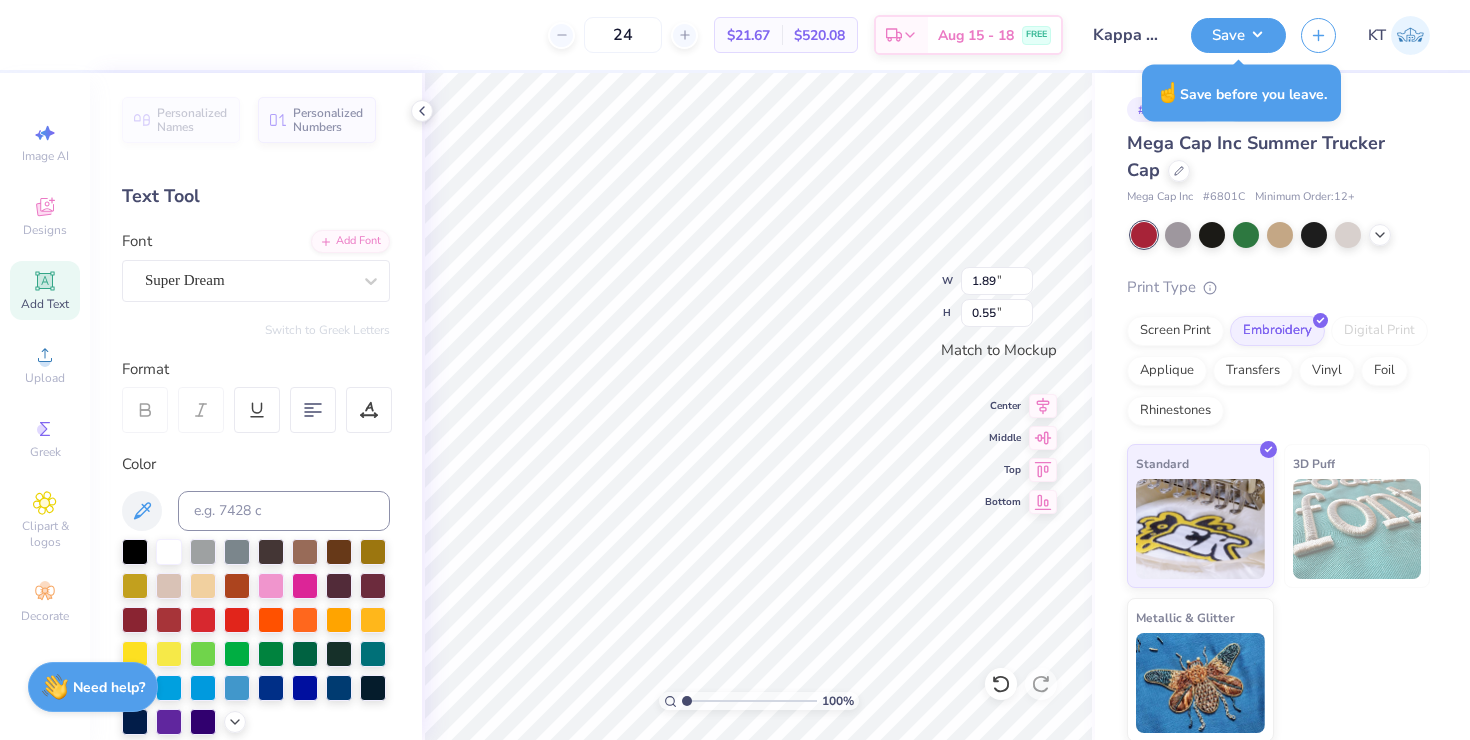 scroll, scrollTop: 3, scrollLeft: 1, axis: both 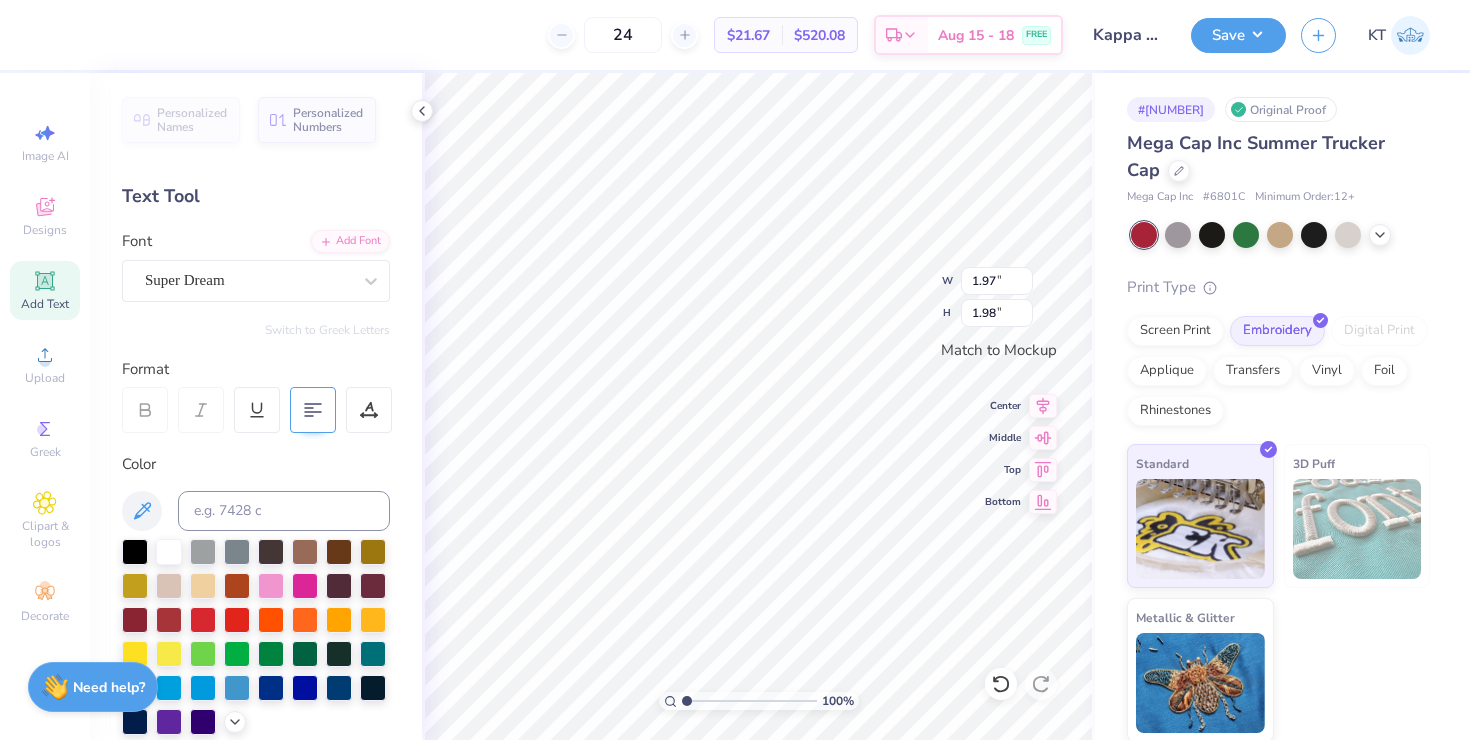 click at bounding box center (313, 410) 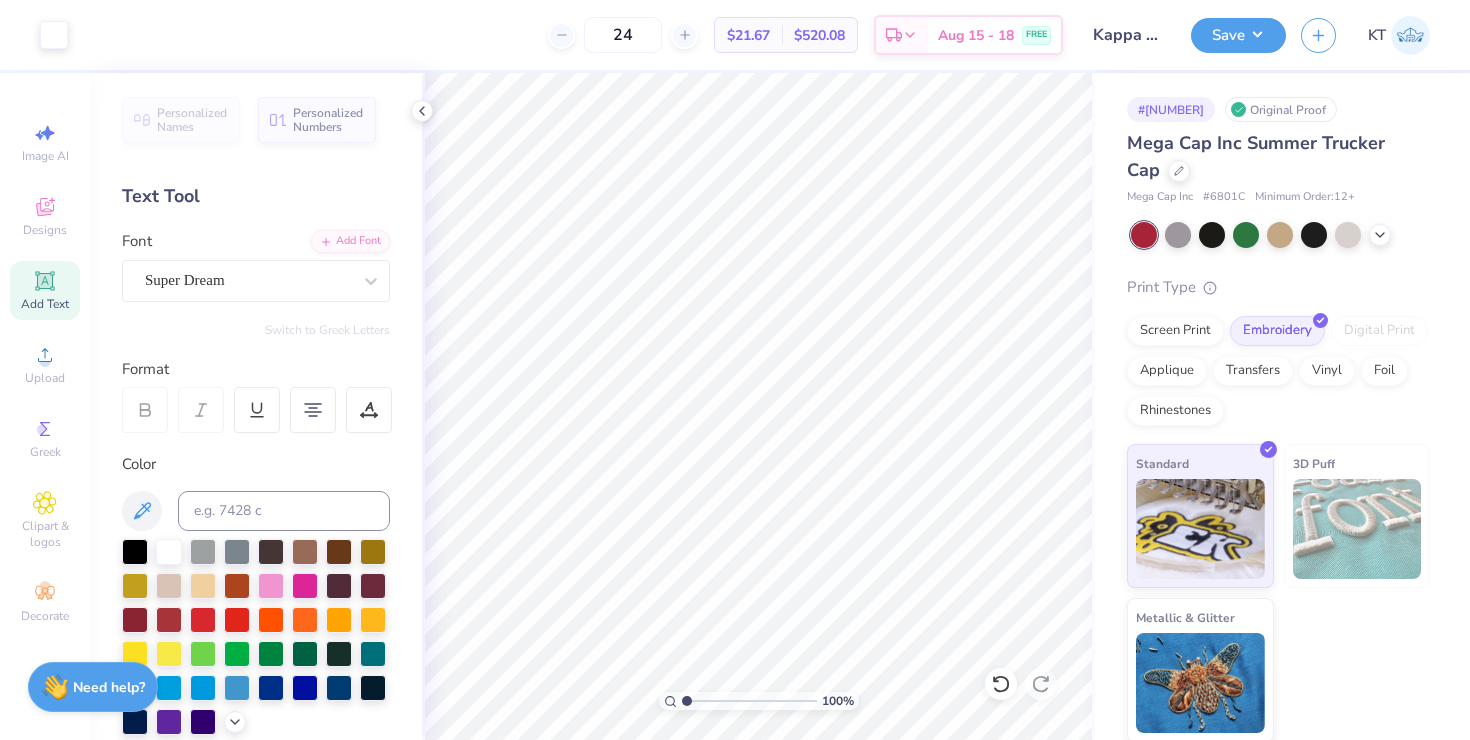 click on "Personalized Names Personalized Numbers Text Tool  Add Font Font Super Dream Switch to Greek Letters Format Color Styles Text Shape" at bounding box center (256, 406) 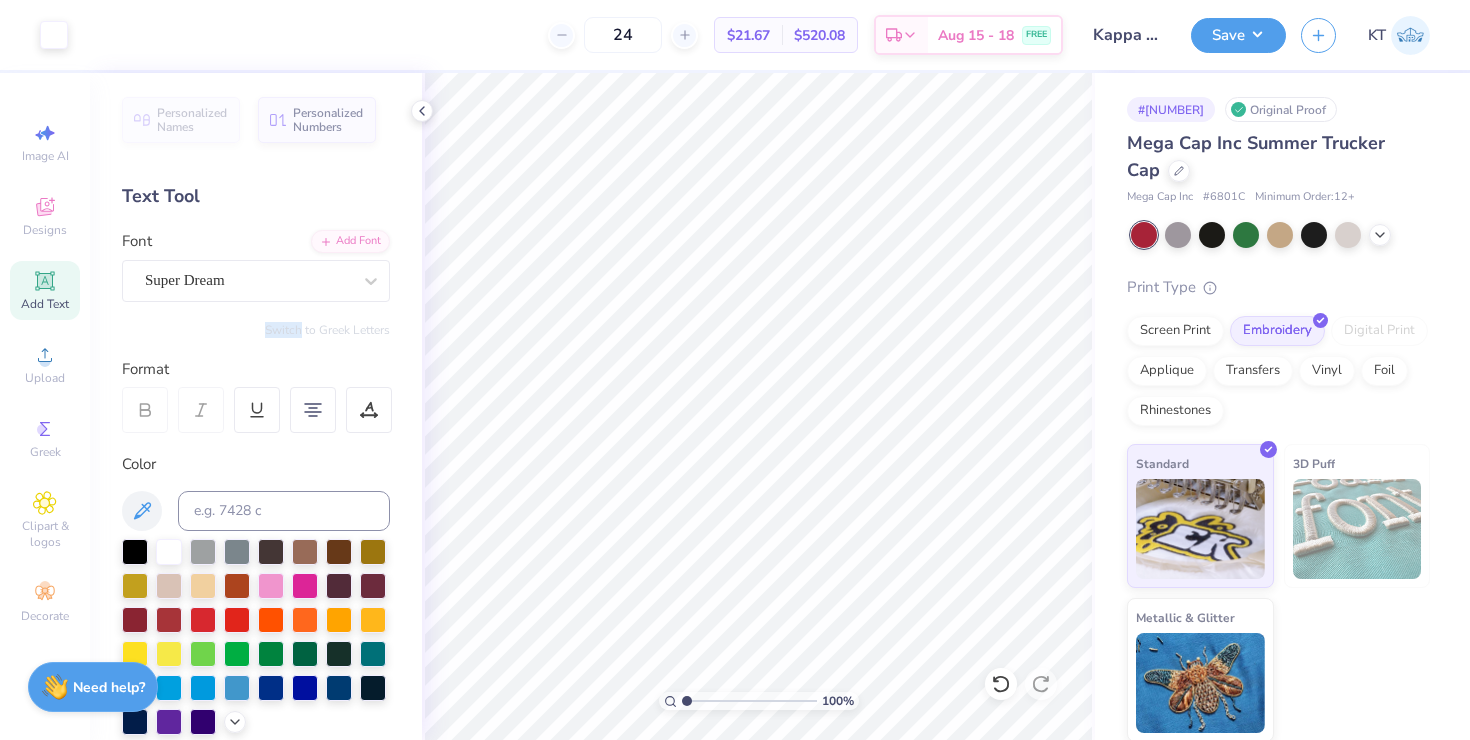 click on "Personalized Names Personalized Numbers Text Tool  Add Font Font Super Dream Switch to Greek Letters Format Color Styles Text Shape" at bounding box center [256, 406] 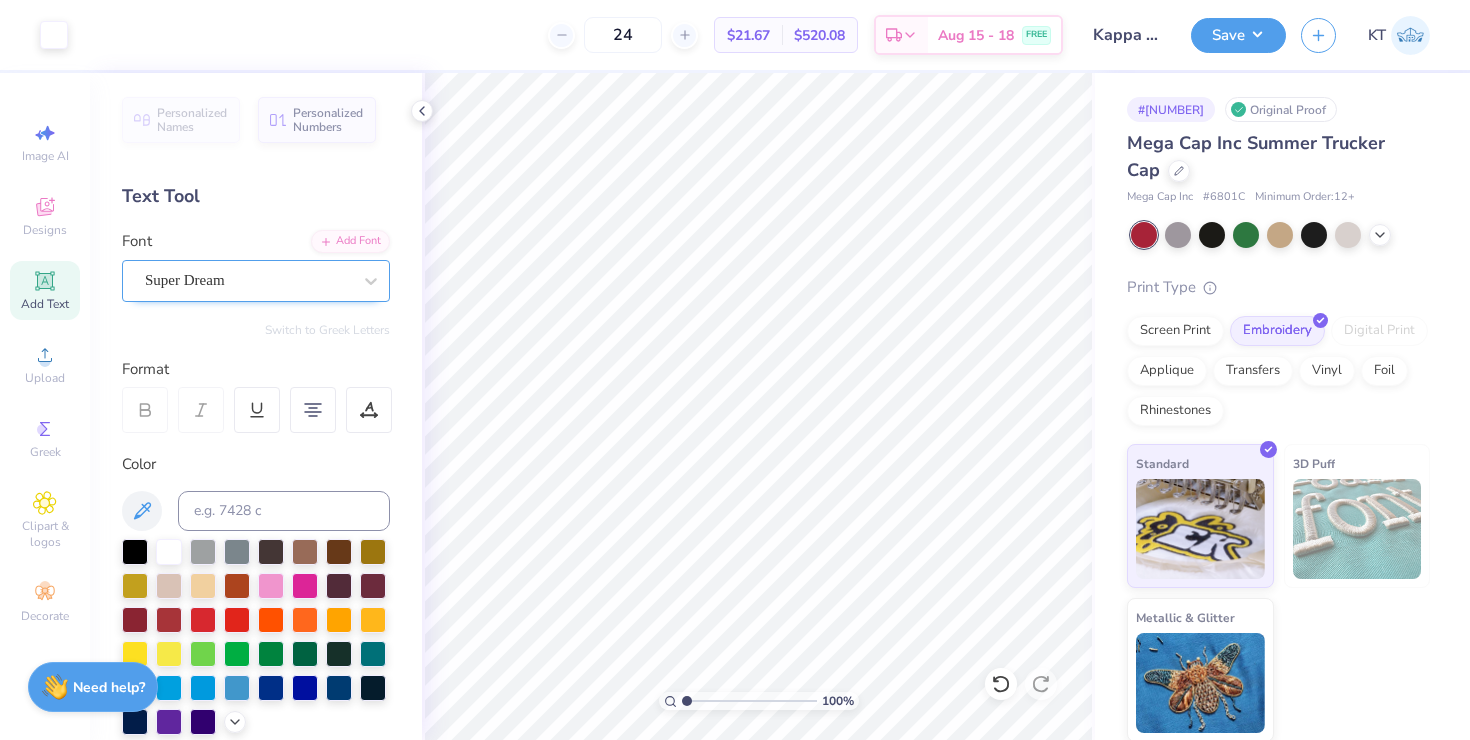 click on "Super Dream" at bounding box center [248, 280] 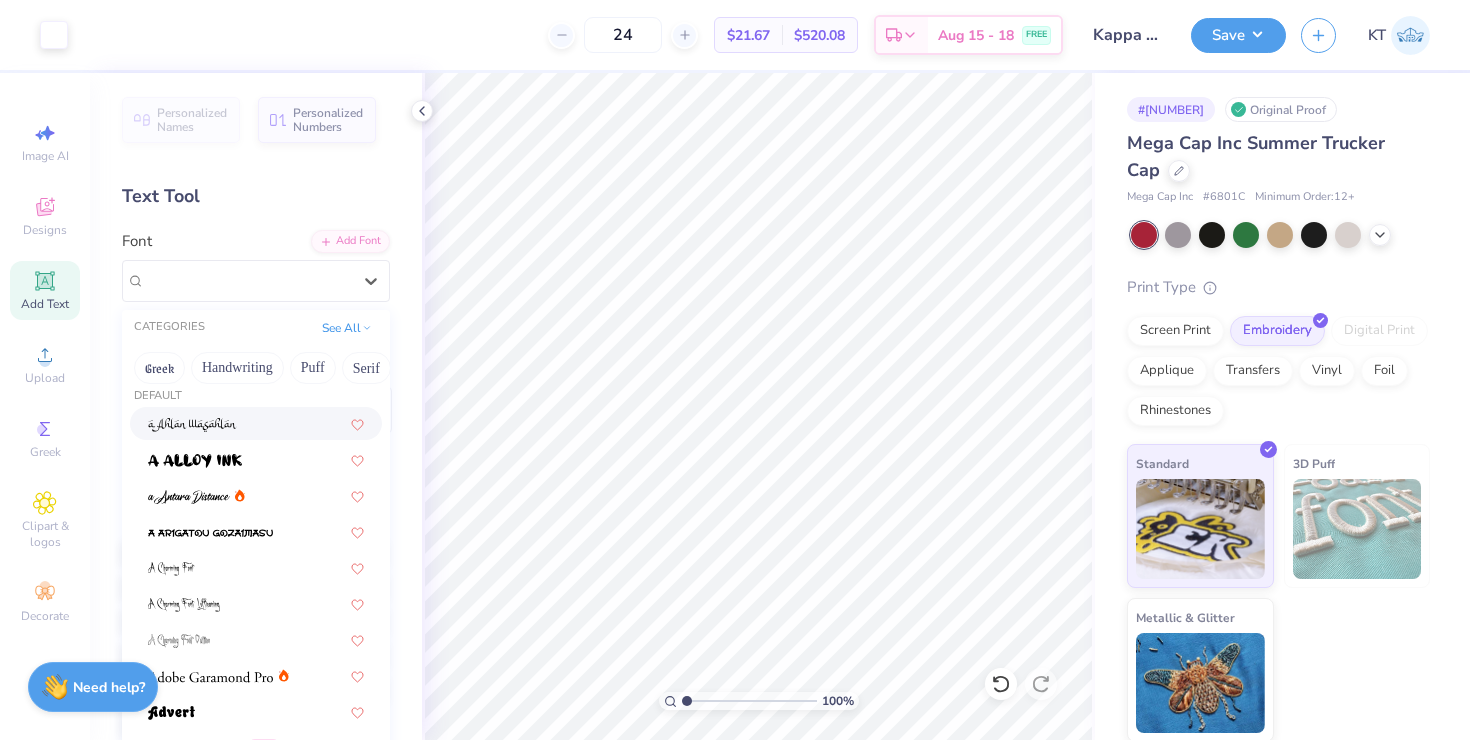 scroll, scrollTop: 16, scrollLeft: 0, axis: vertical 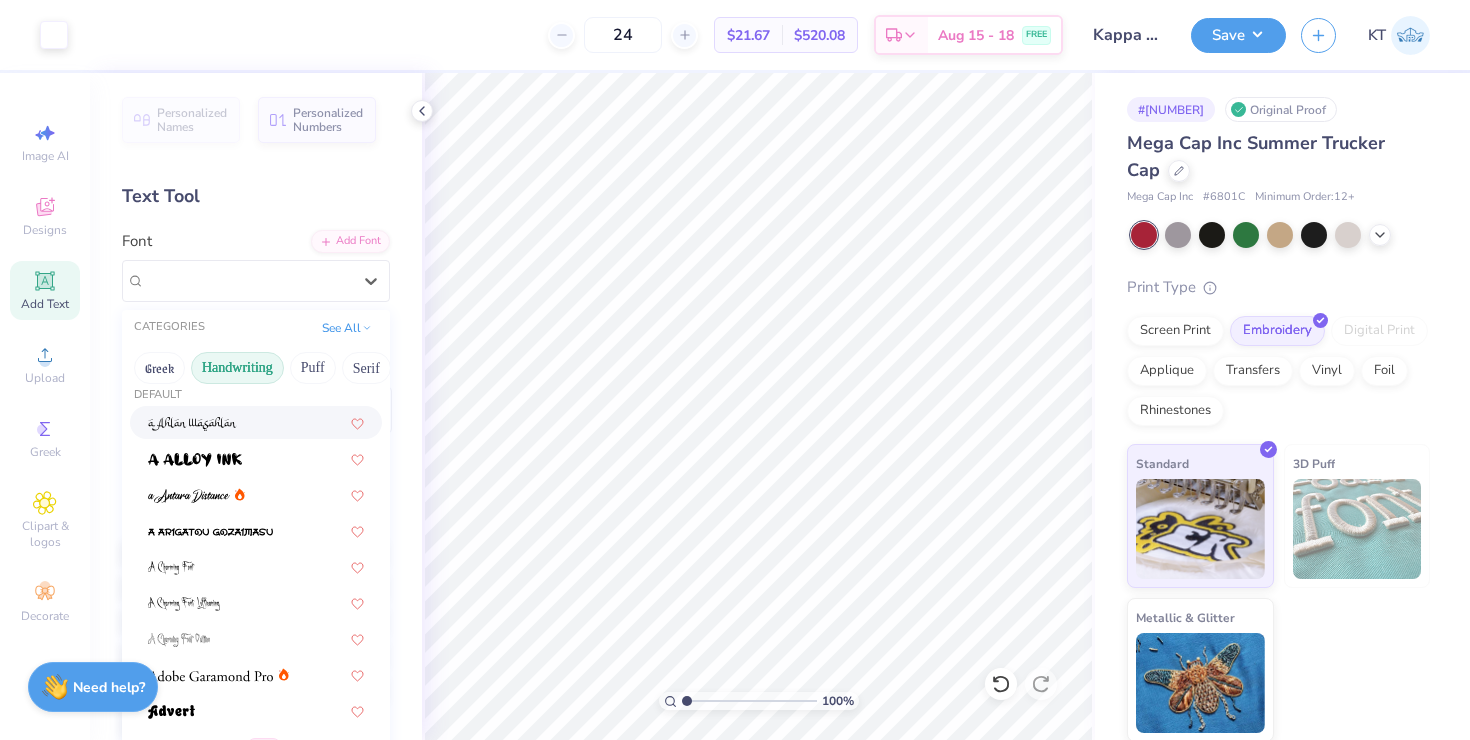 click on "Handwriting" at bounding box center (237, 368) 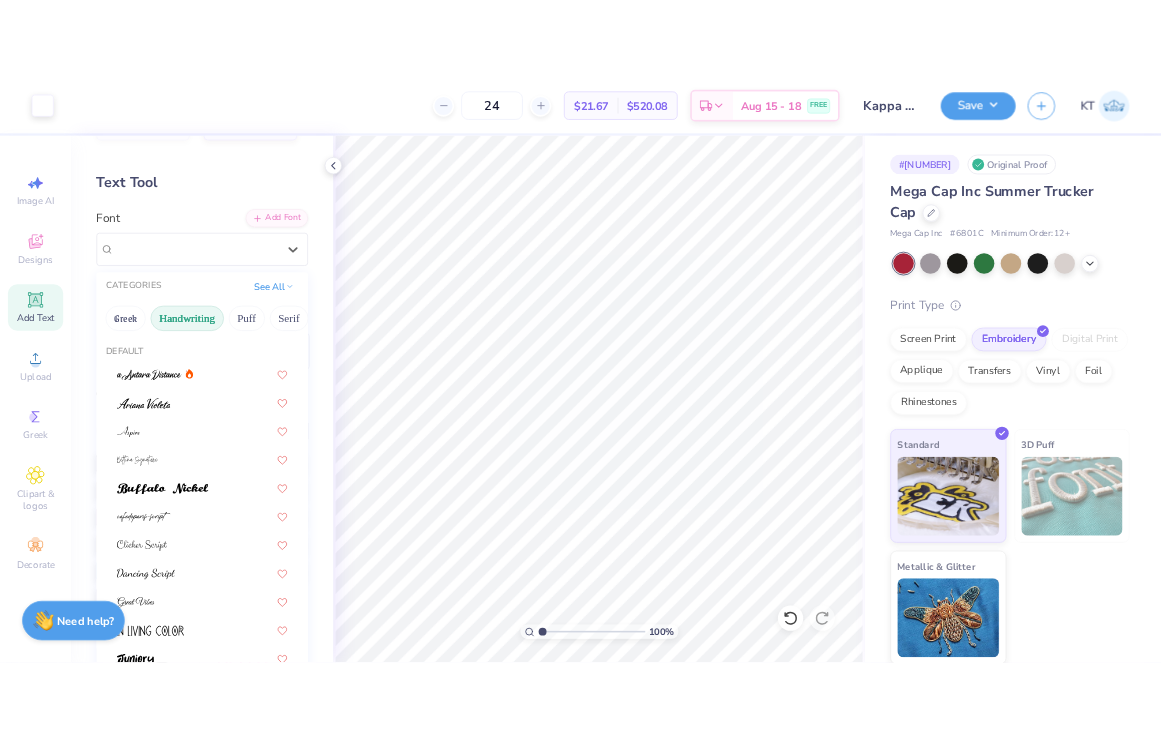 scroll, scrollTop: 69, scrollLeft: 0, axis: vertical 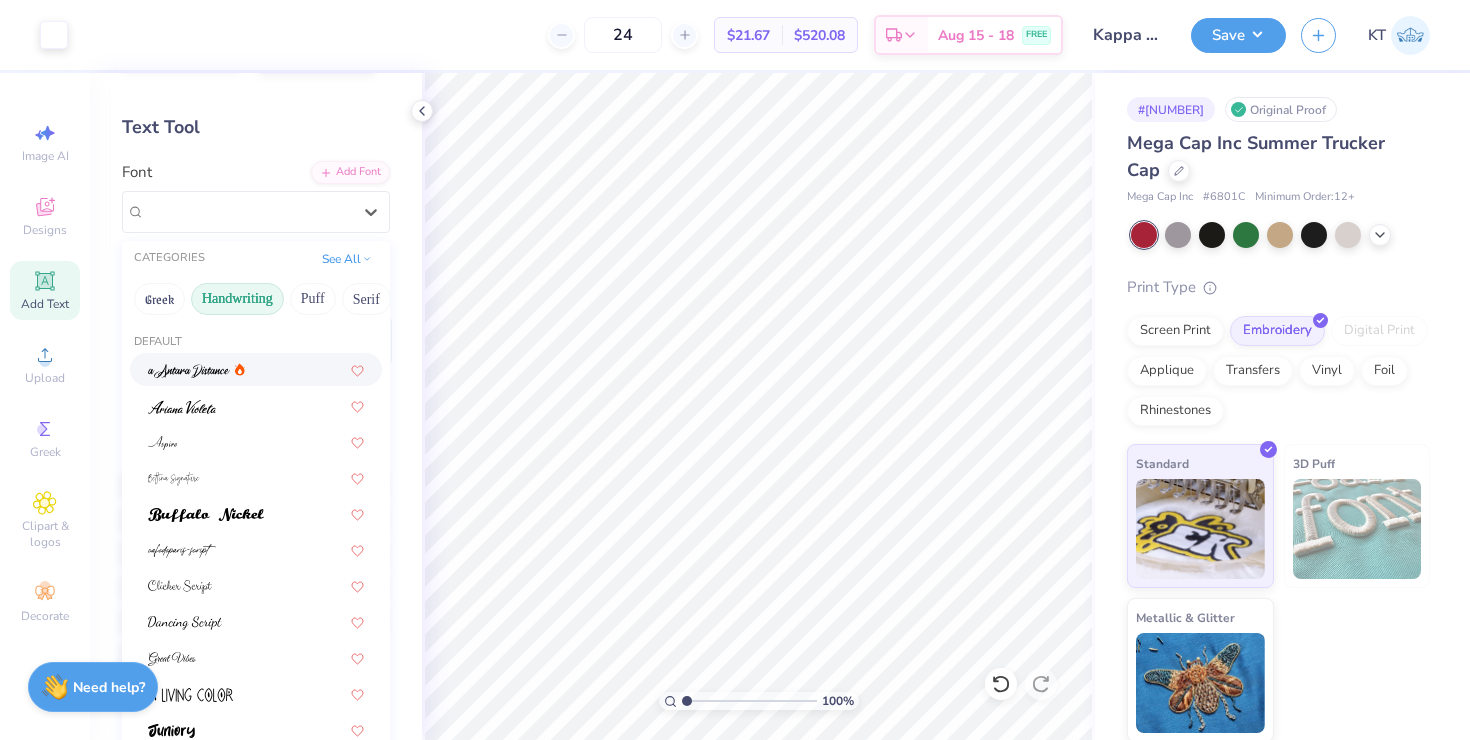 click at bounding box center [256, 369] 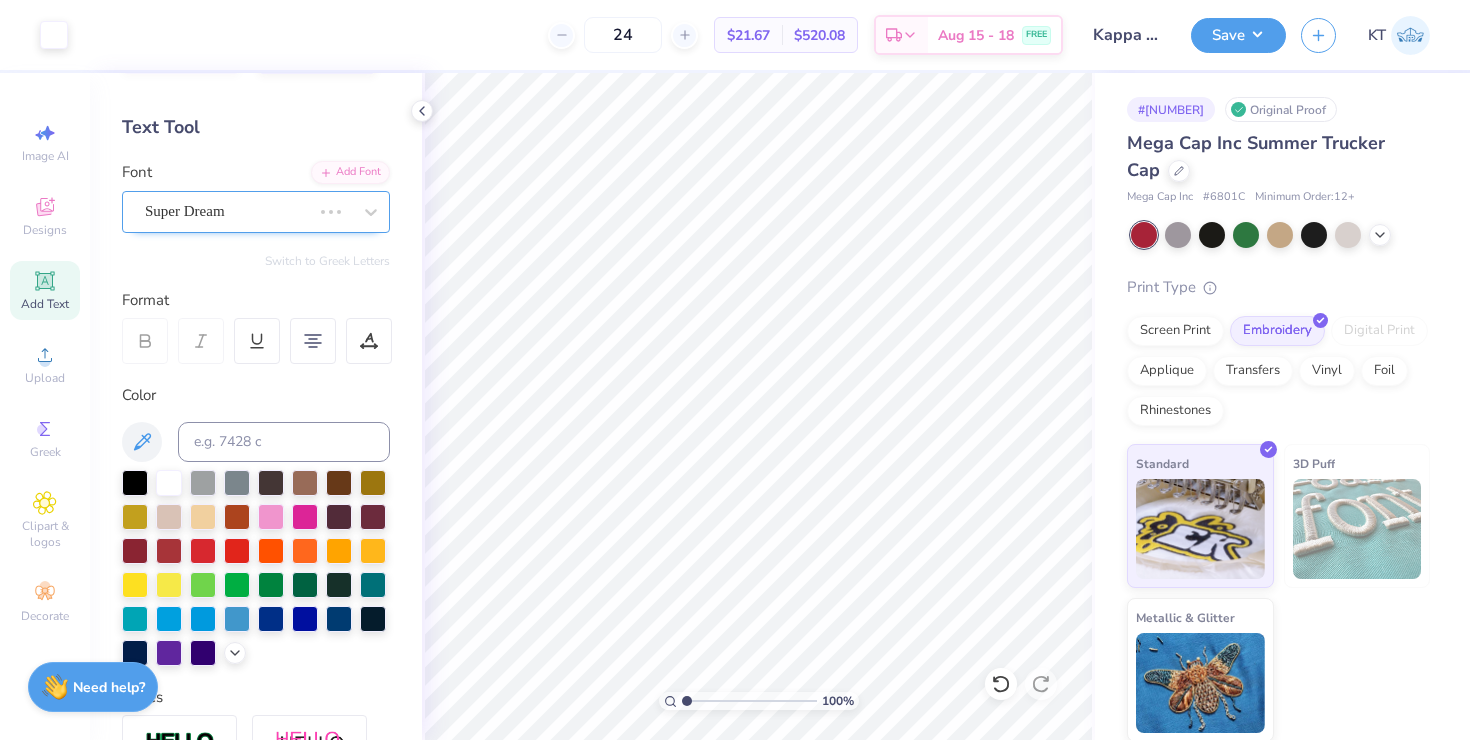 click on "Super Dream" at bounding box center [228, 211] 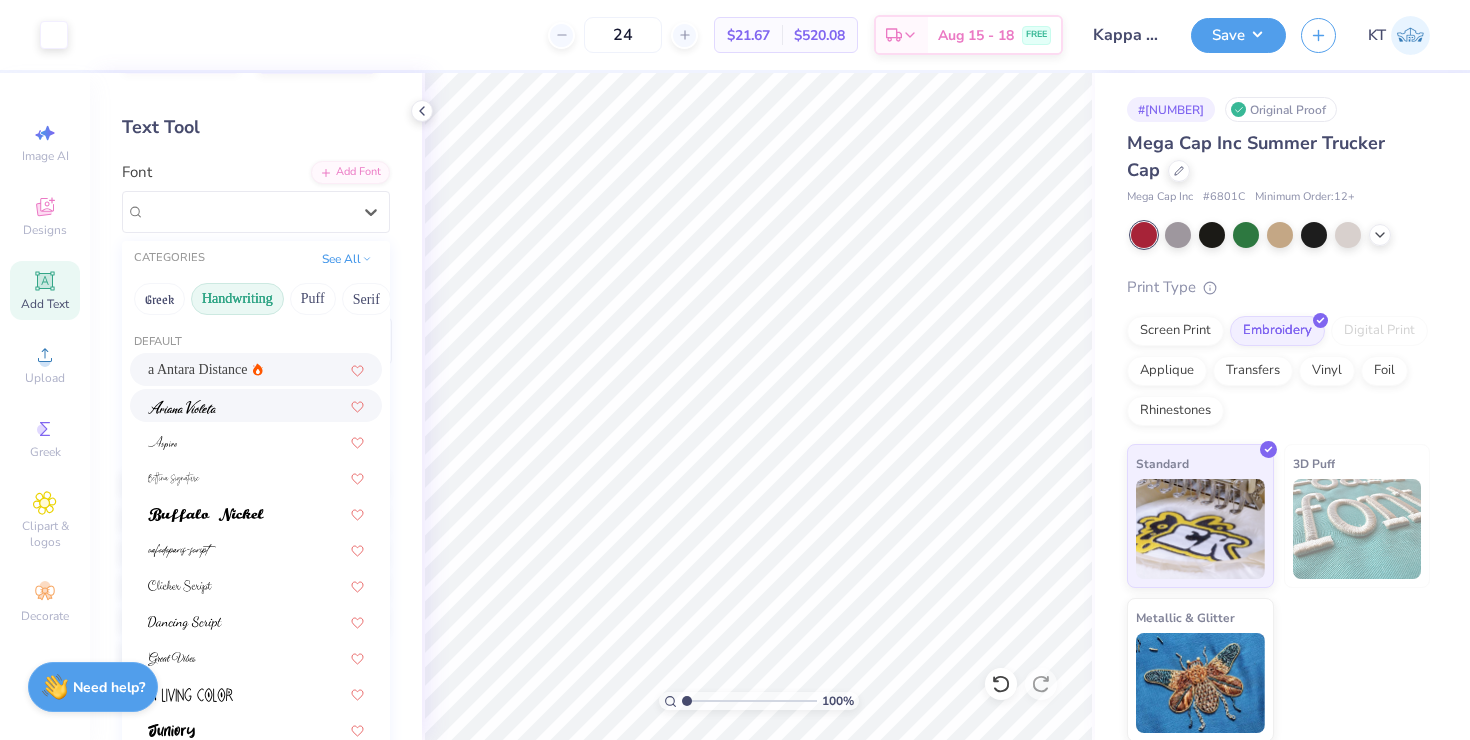 click at bounding box center (256, 405) 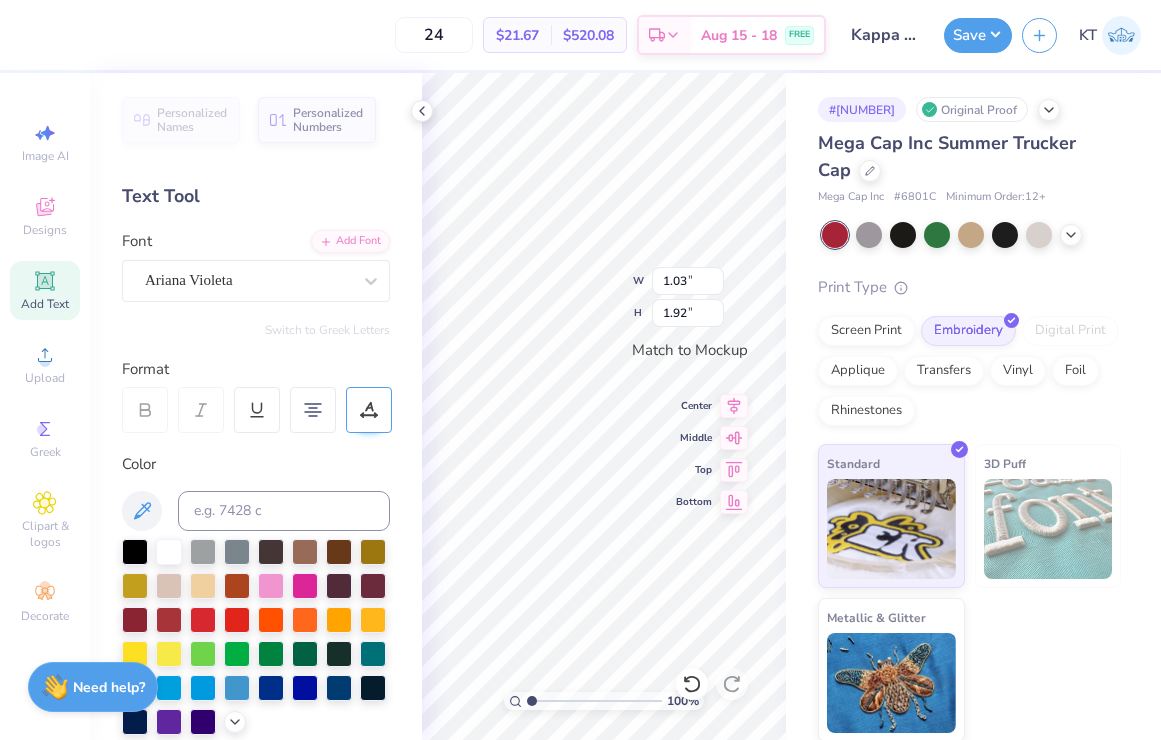 click 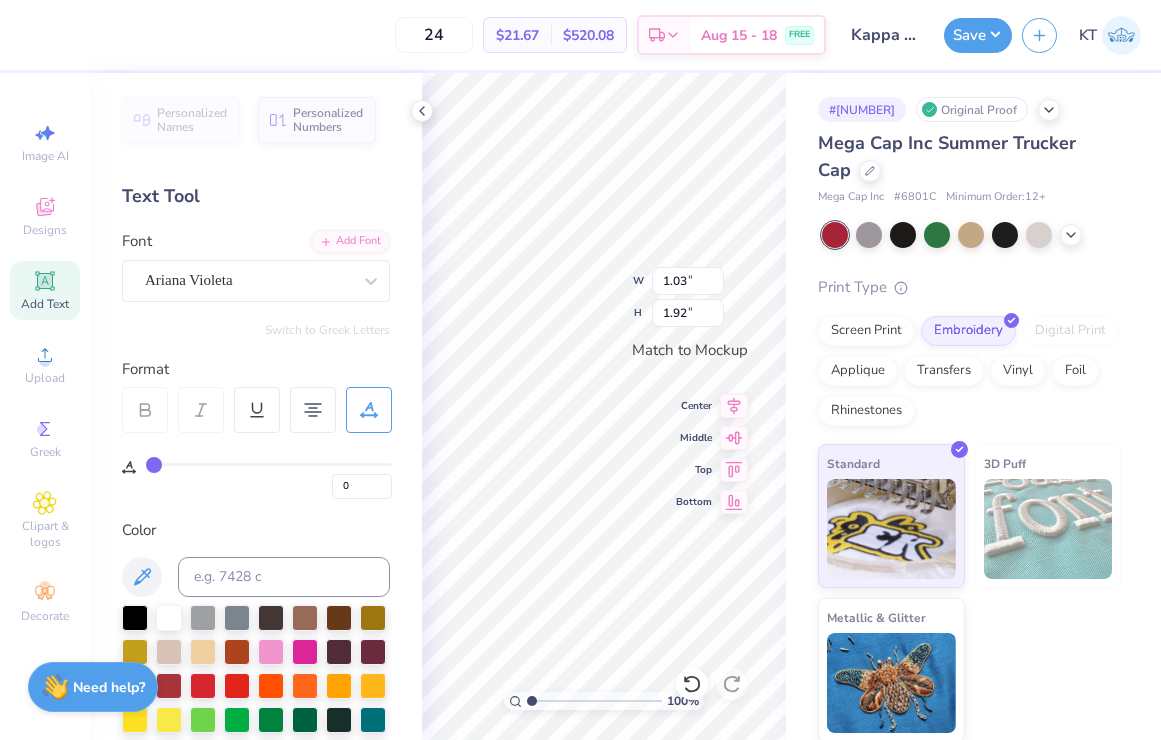 click 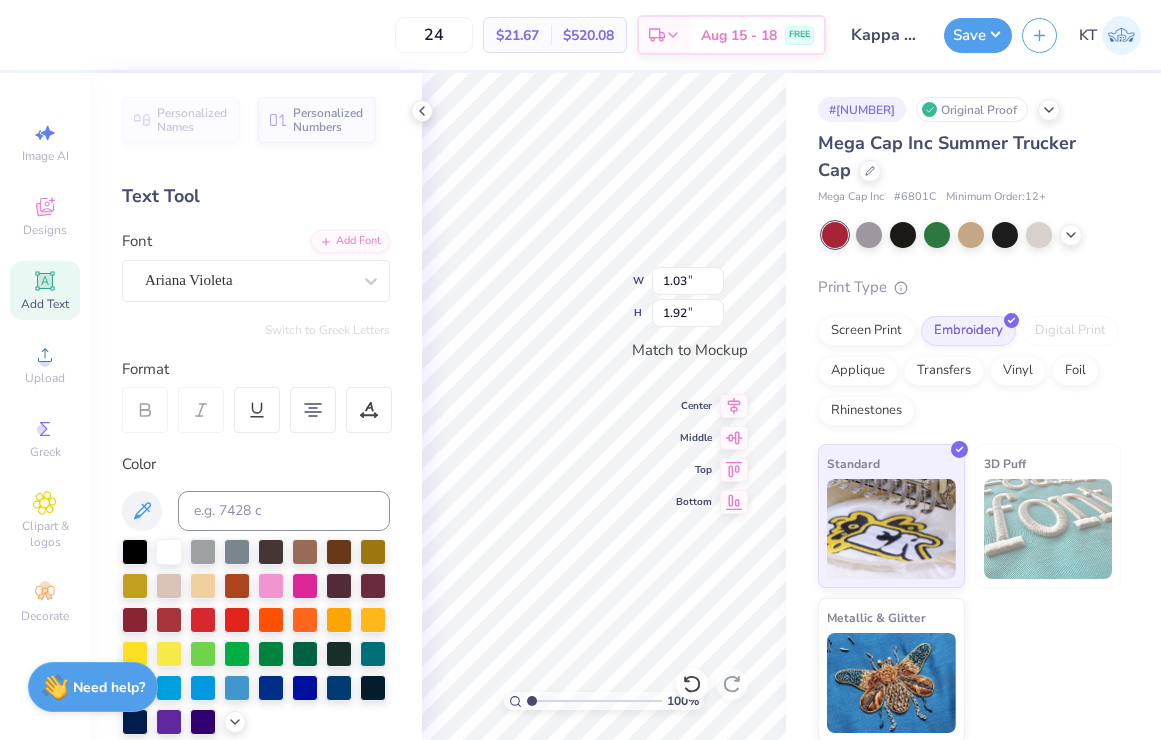 type on "kappa" 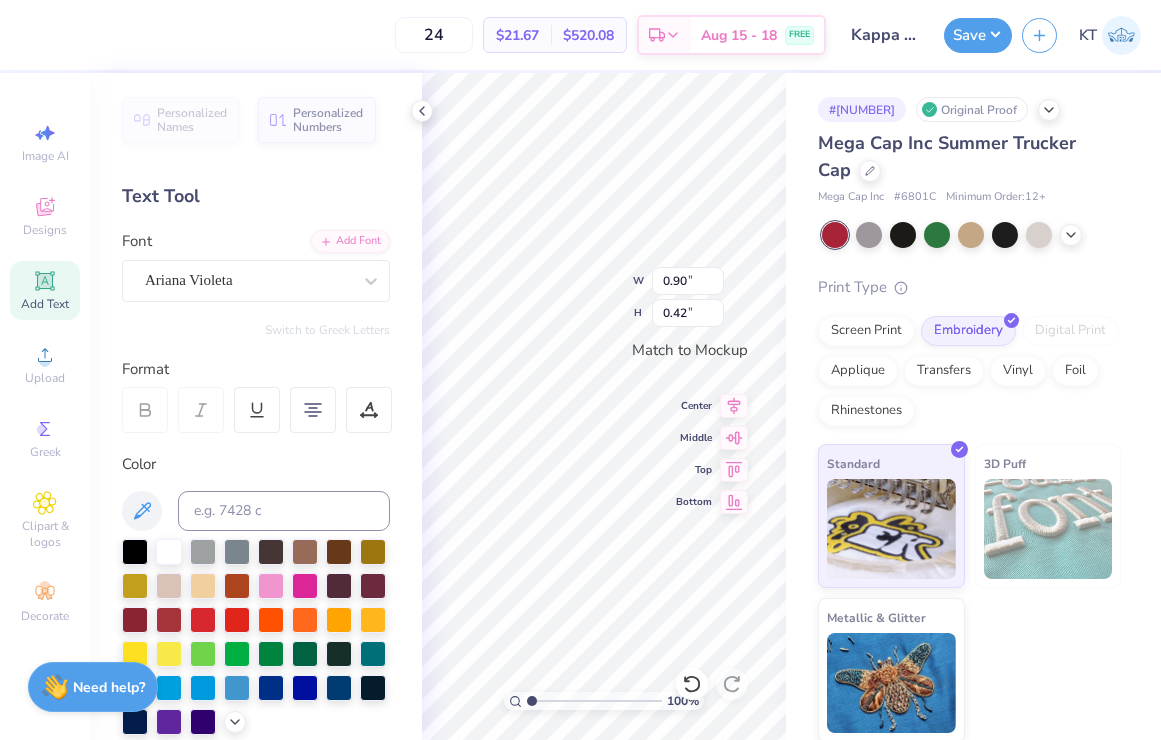 type on "gamma" 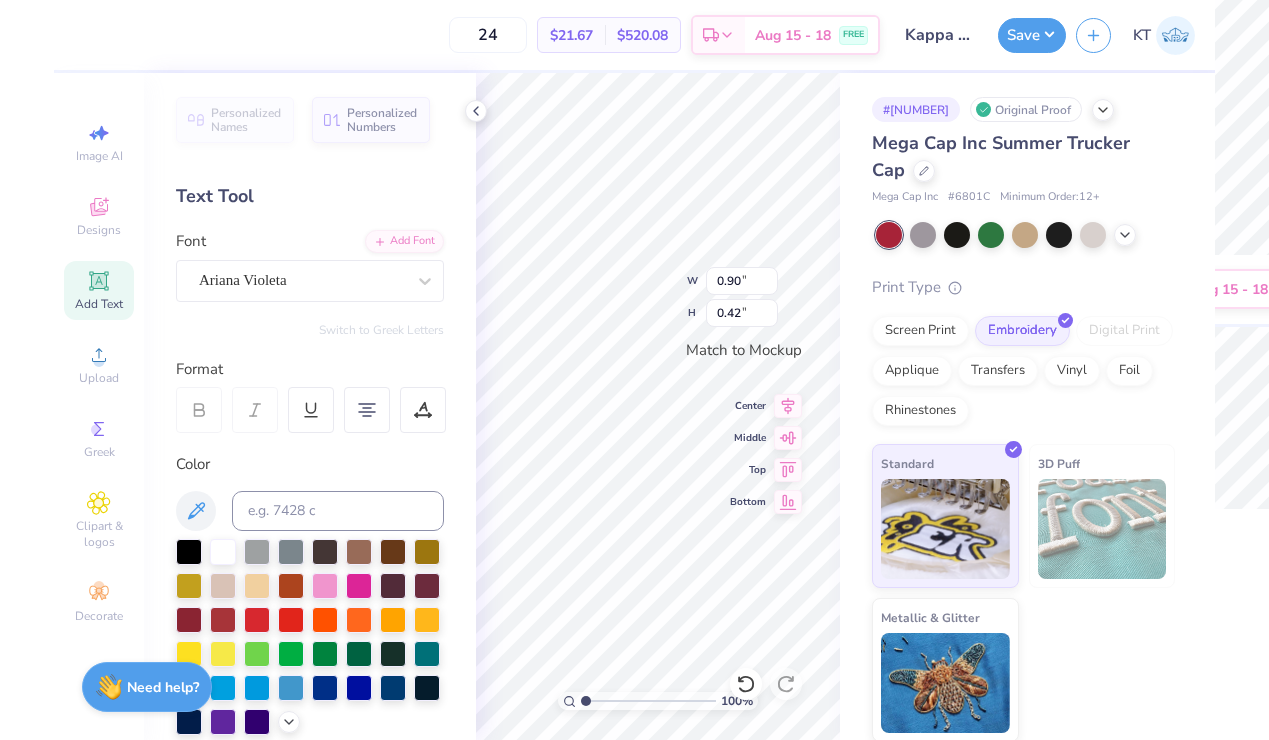 scroll, scrollTop: 0, scrollLeft: 1, axis: horizontal 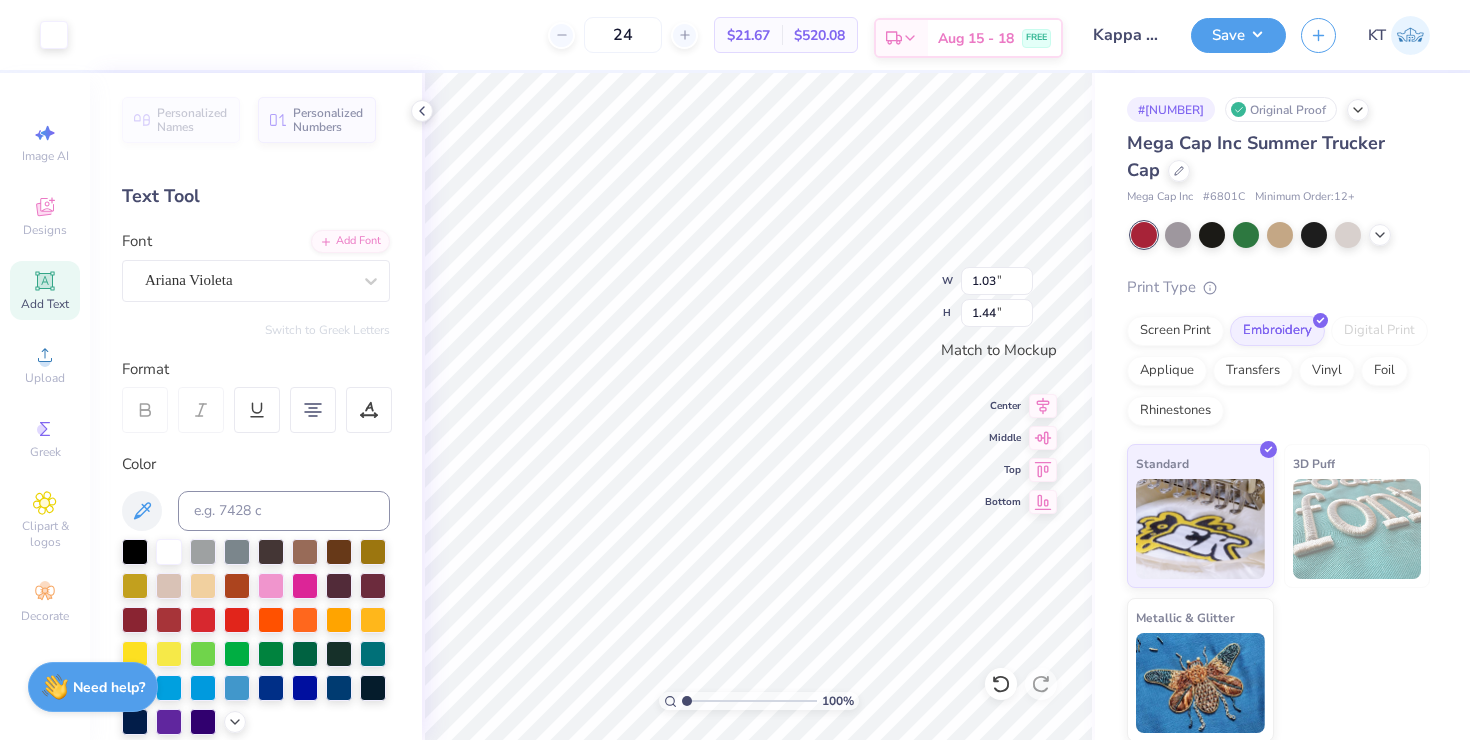 type on "1.27" 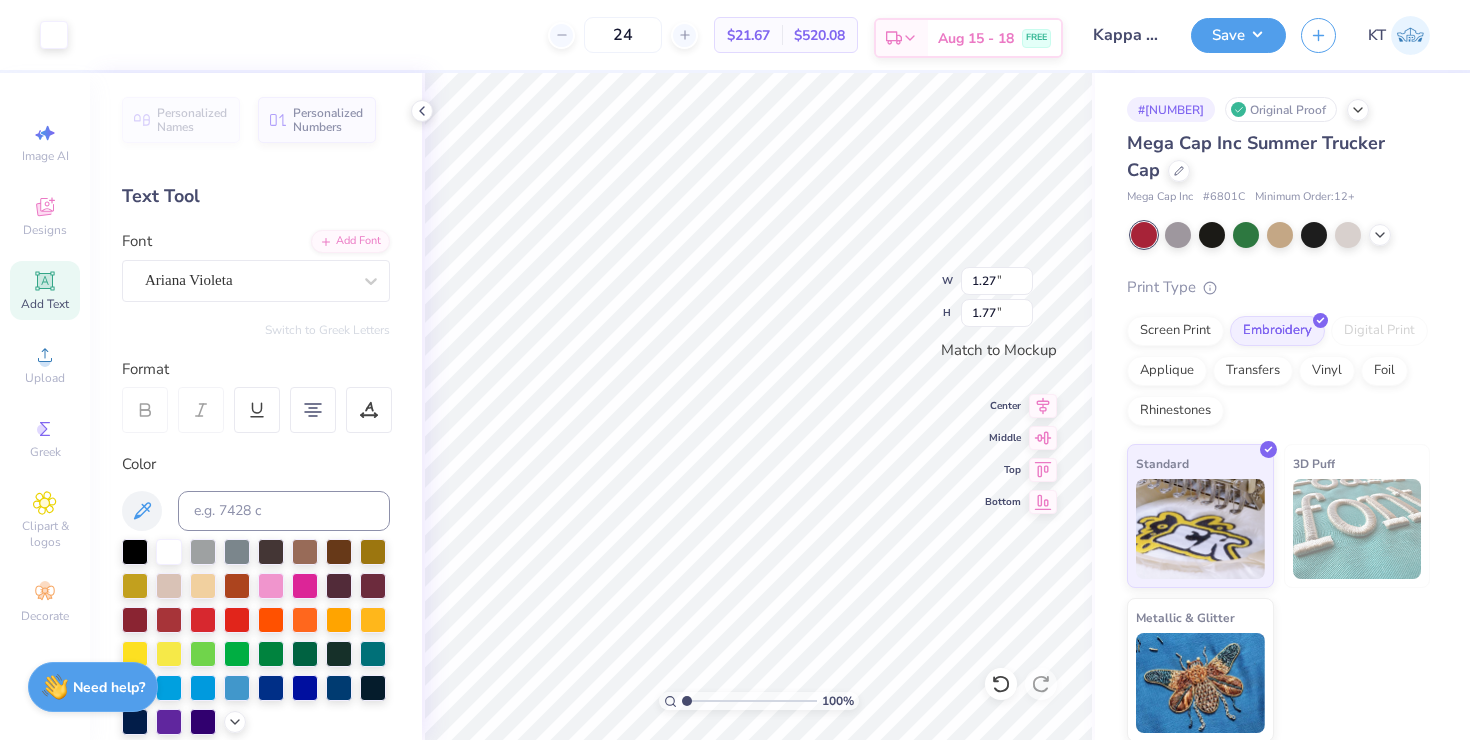 type on "1.38" 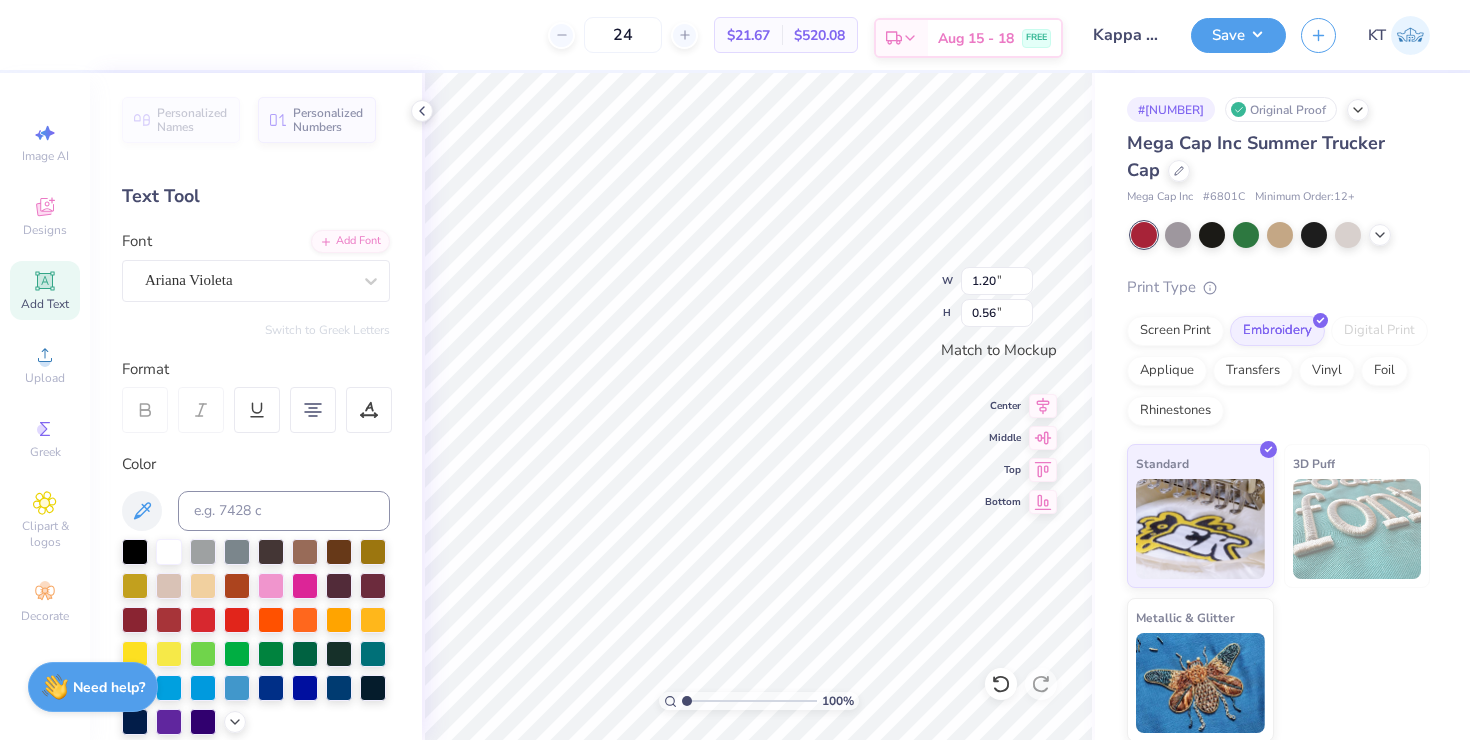 type on "1.38" 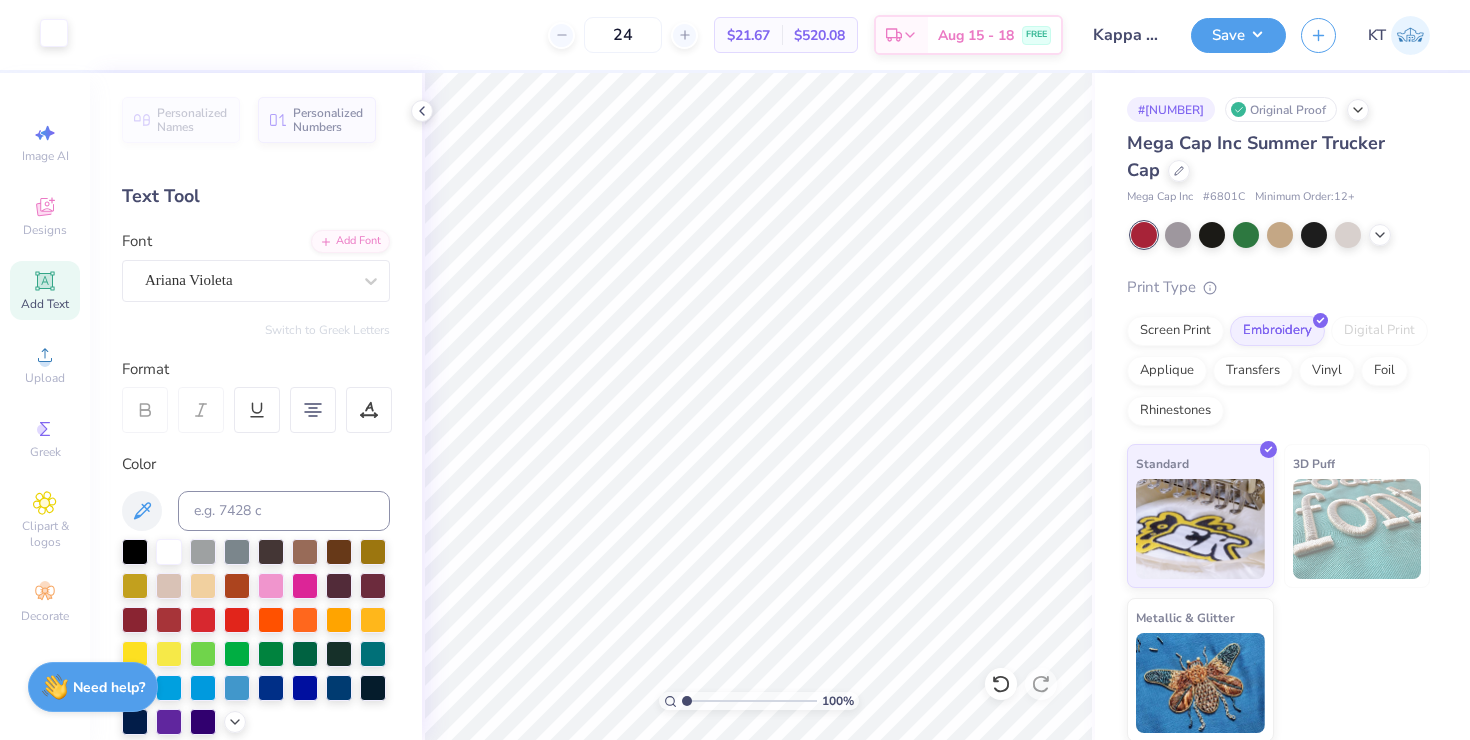 click at bounding box center [54, 33] 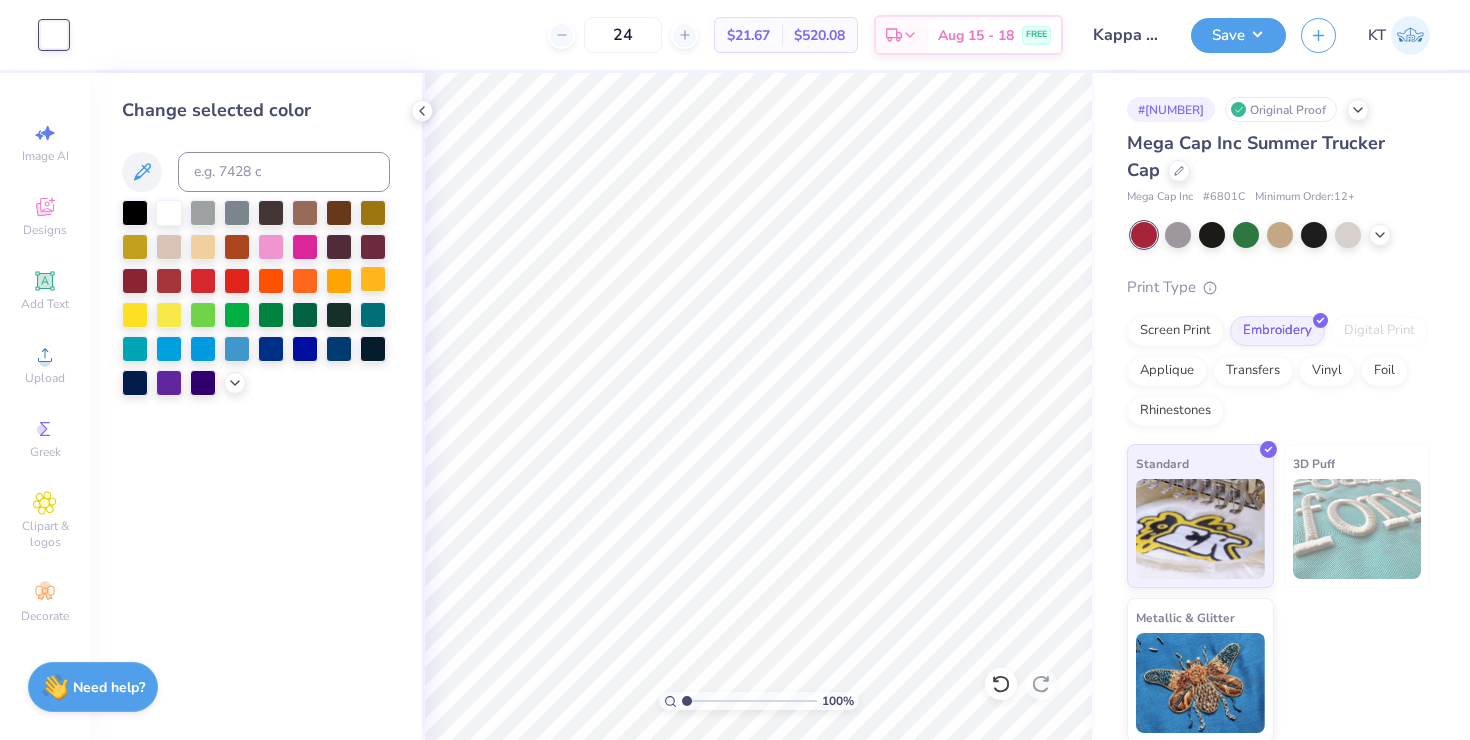 click at bounding box center (373, 279) 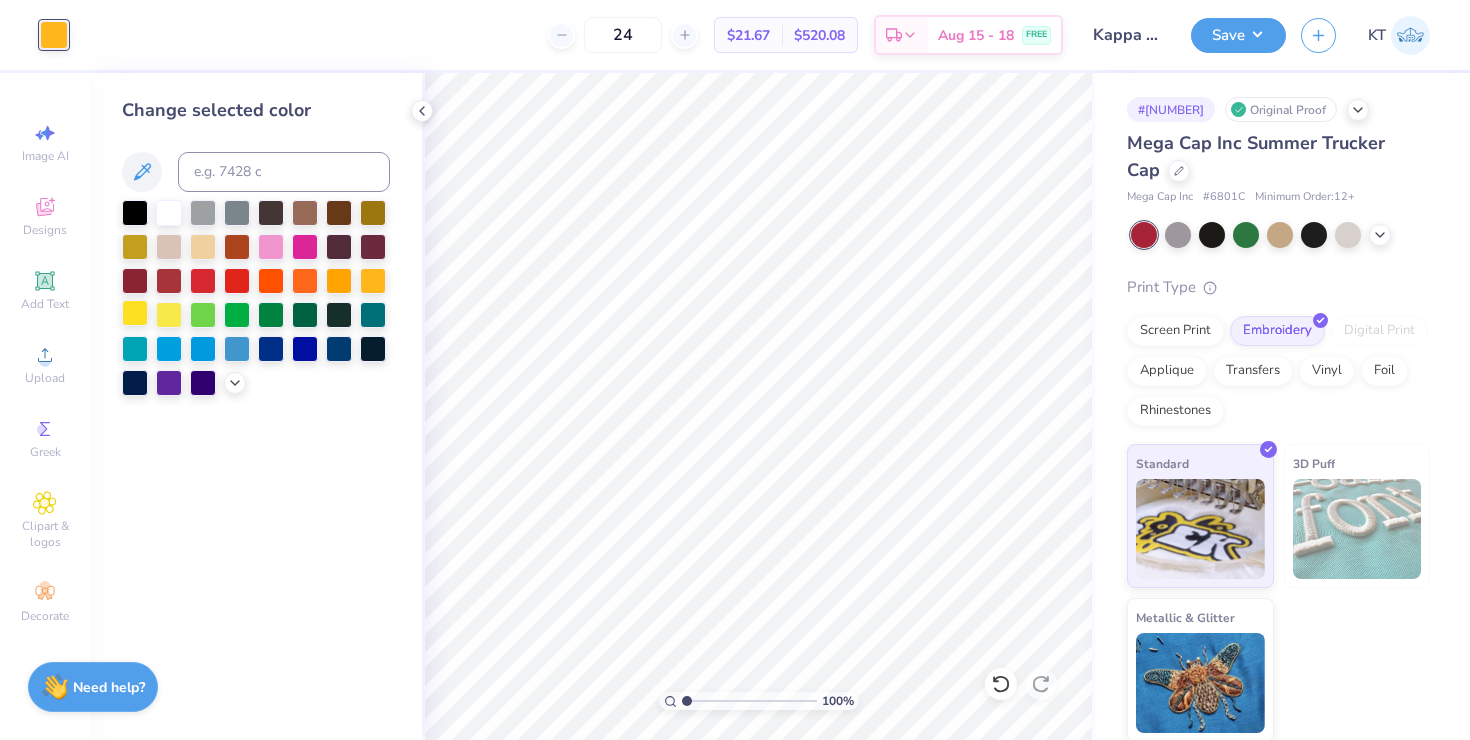 click at bounding box center [135, 313] 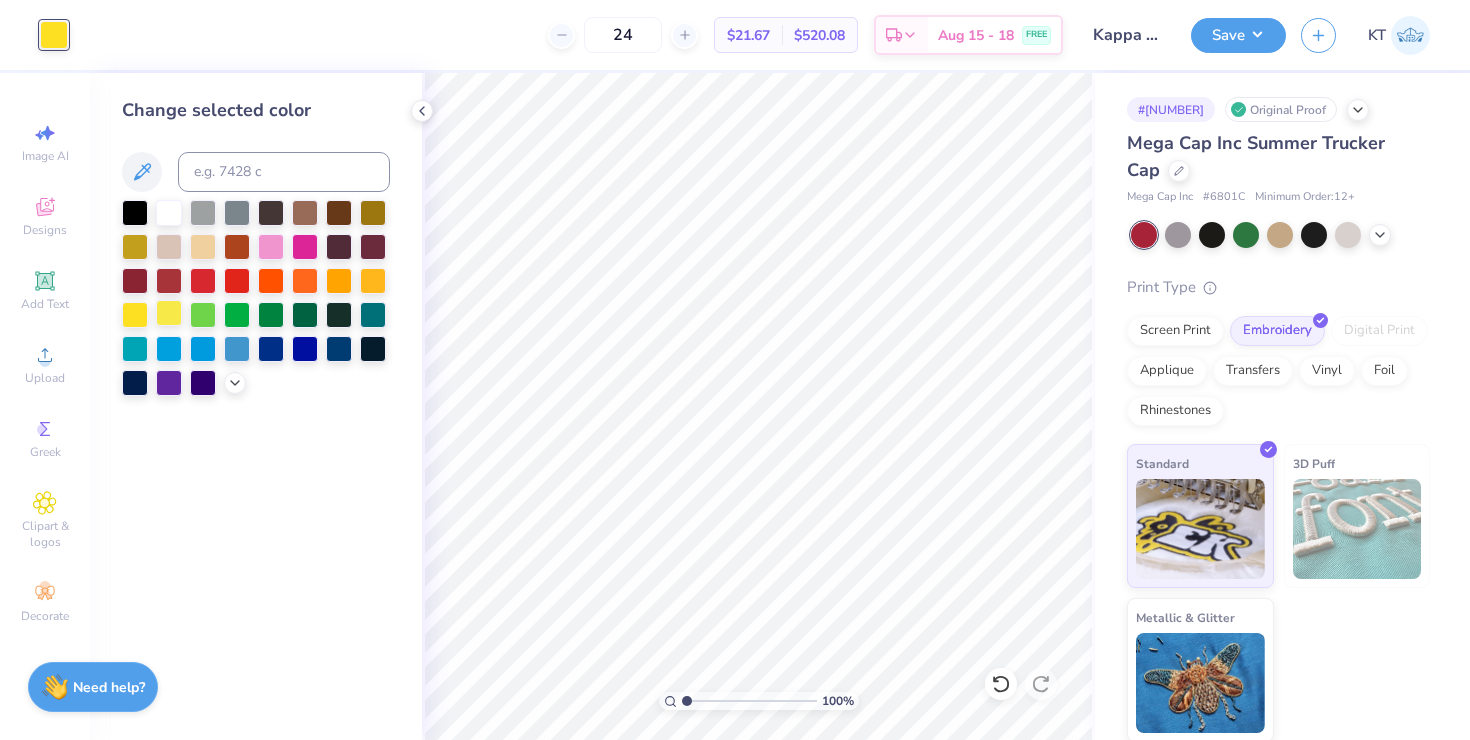 click at bounding box center (169, 313) 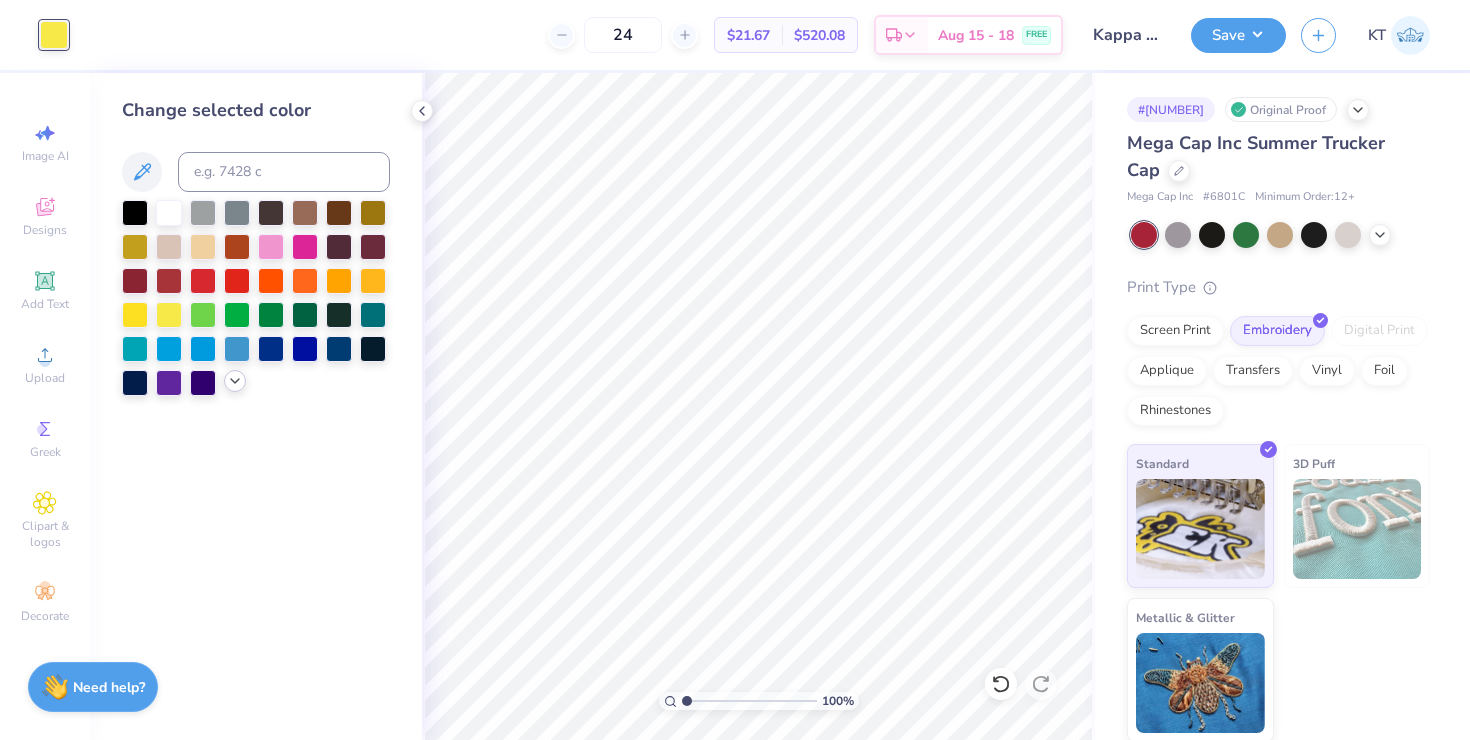 click 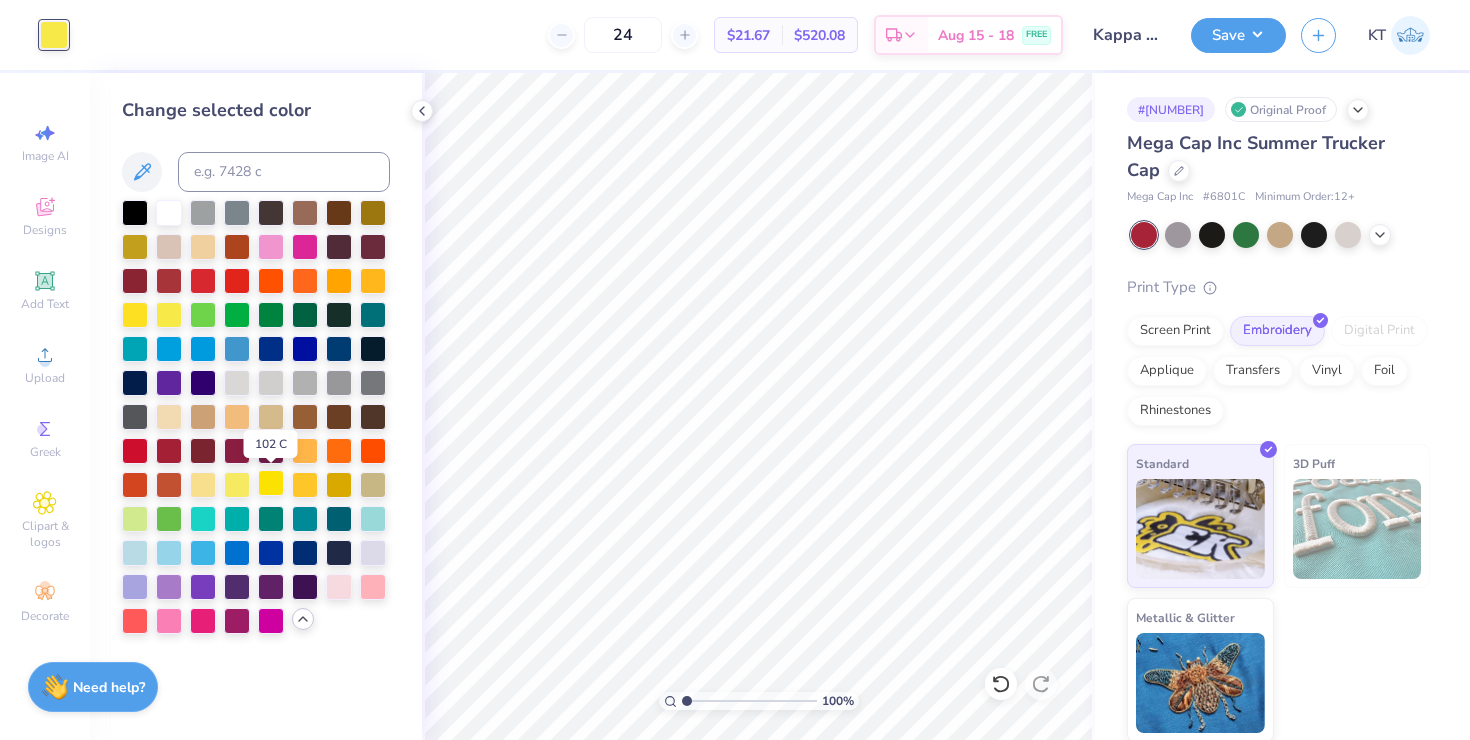 click at bounding box center (271, 483) 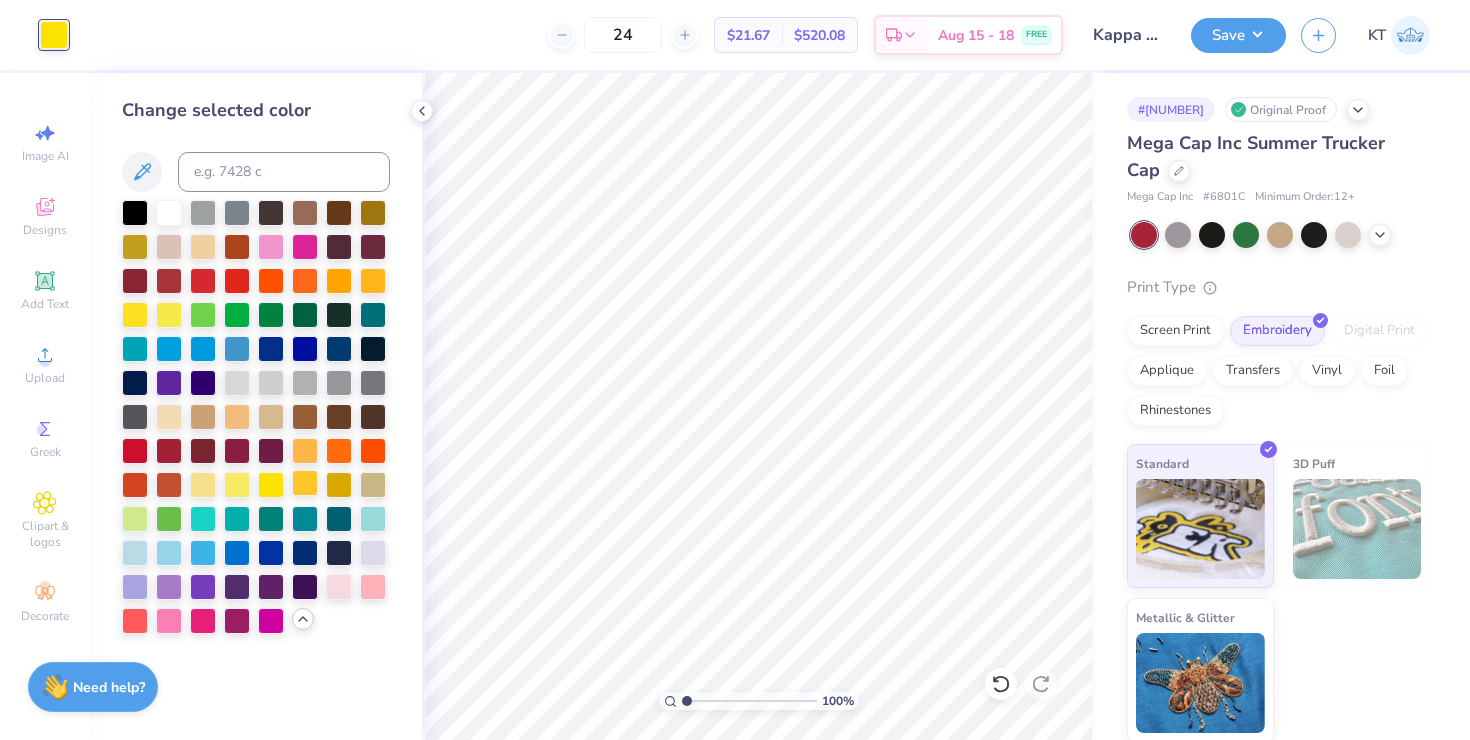 click at bounding box center (305, 483) 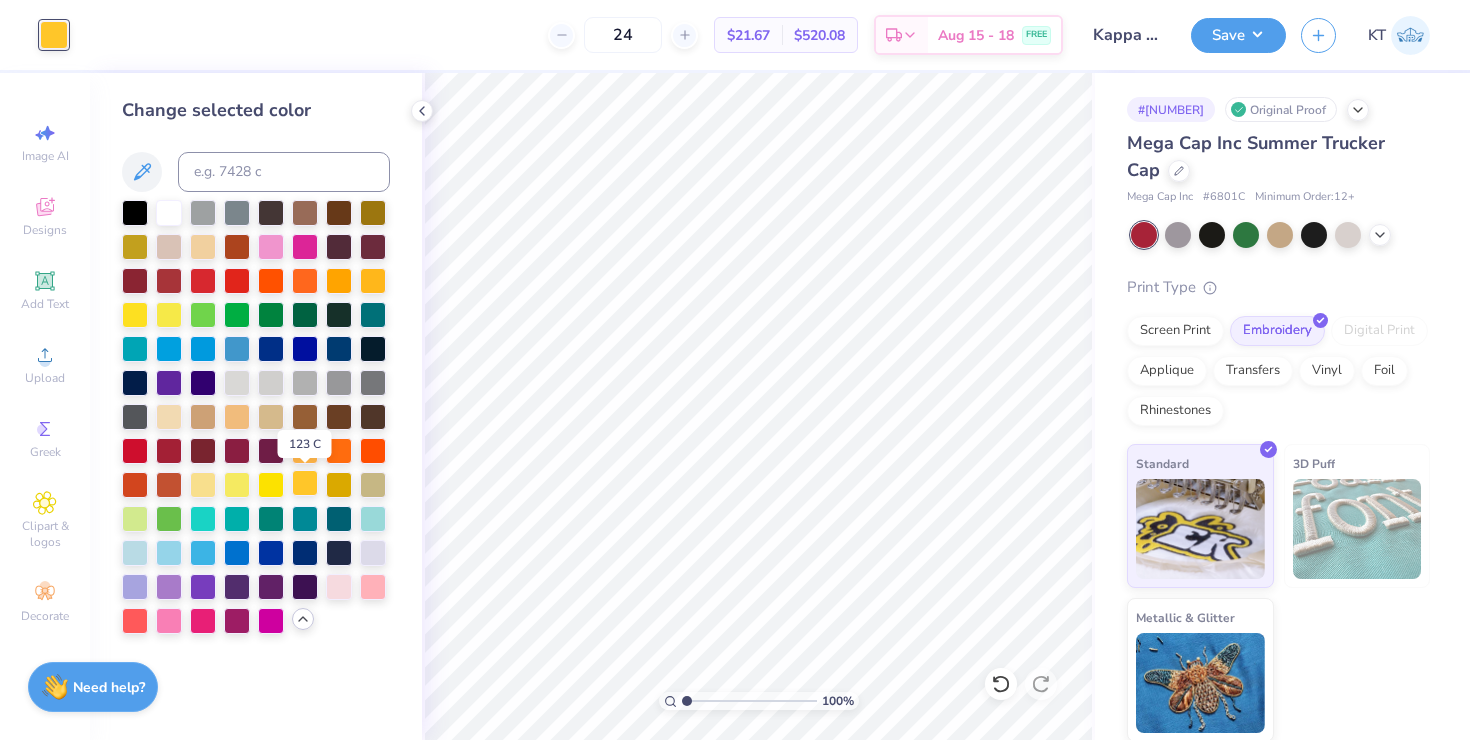 click at bounding box center [305, 483] 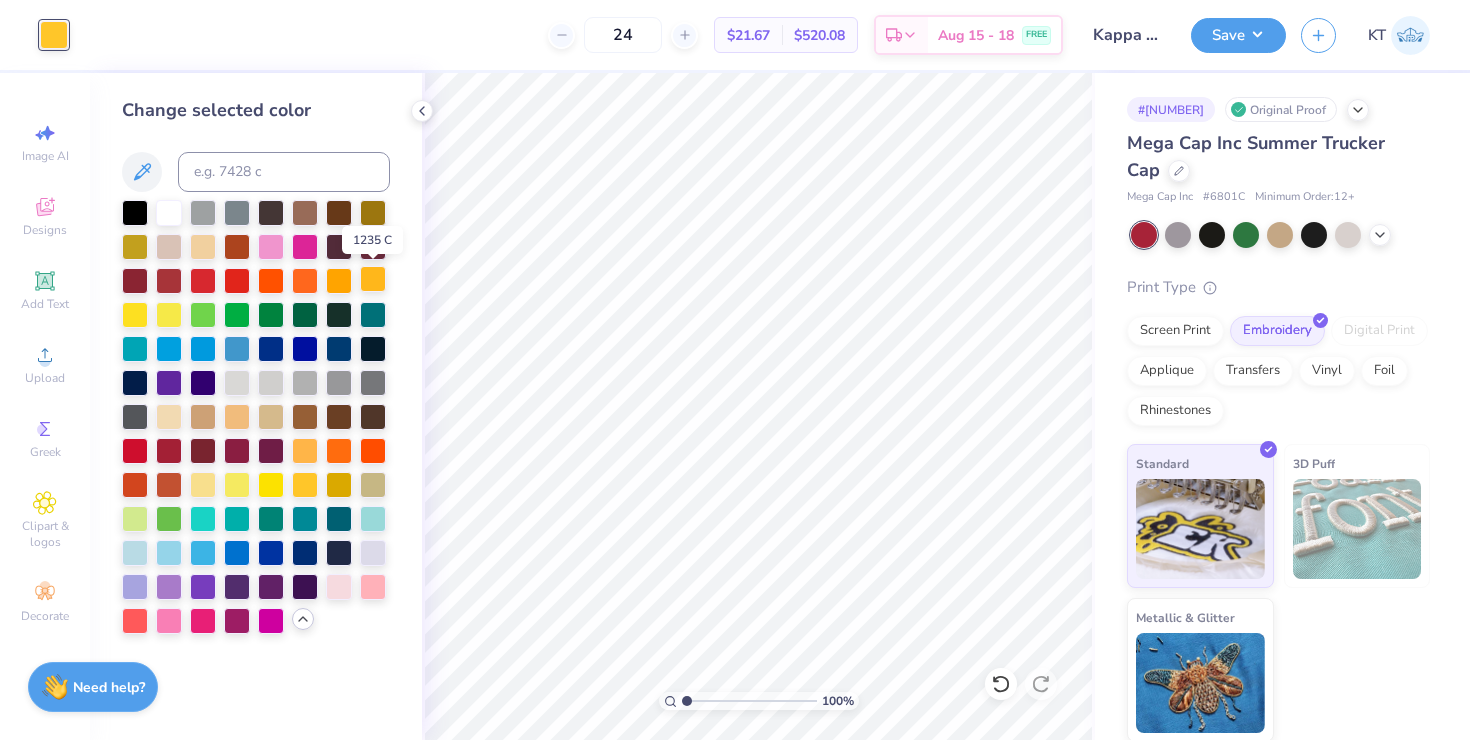 click at bounding box center (373, 279) 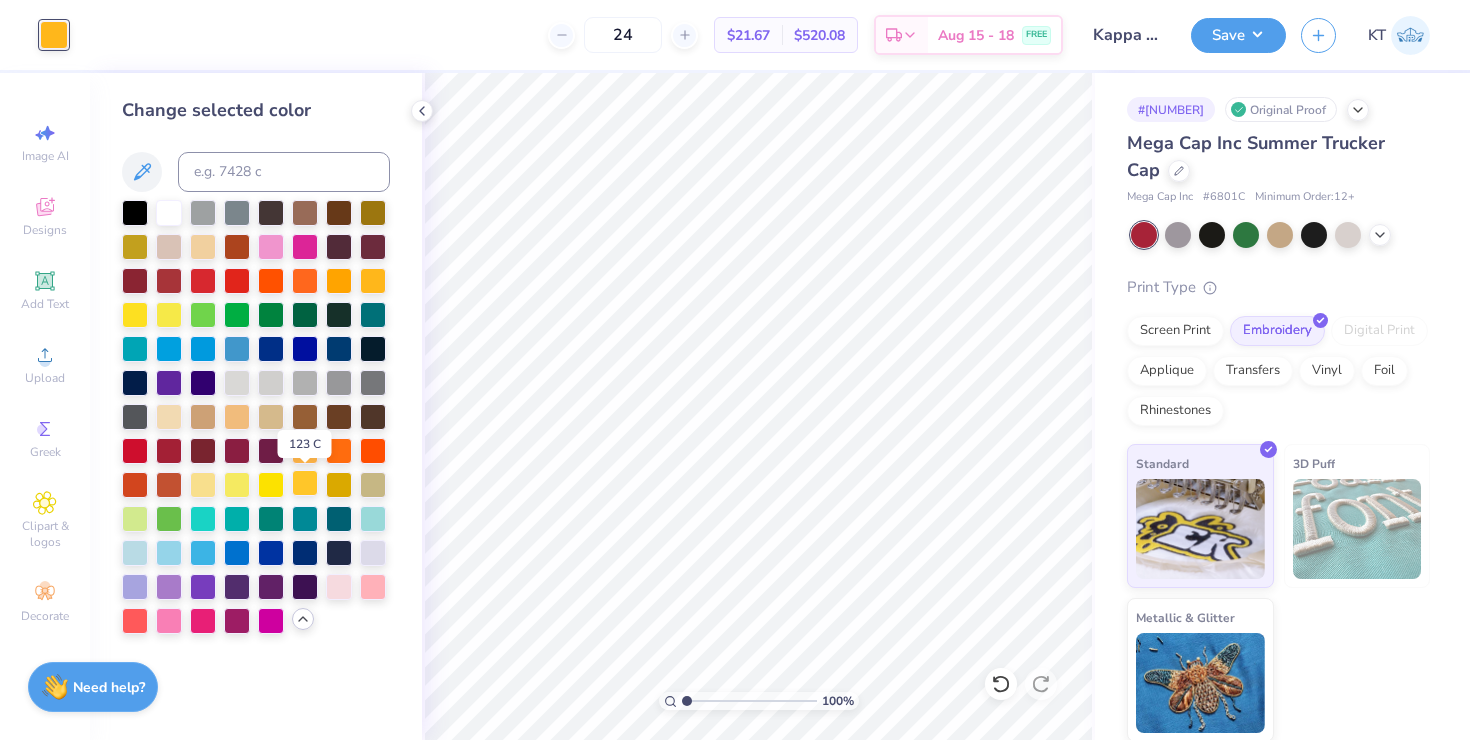 click at bounding box center (305, 483) 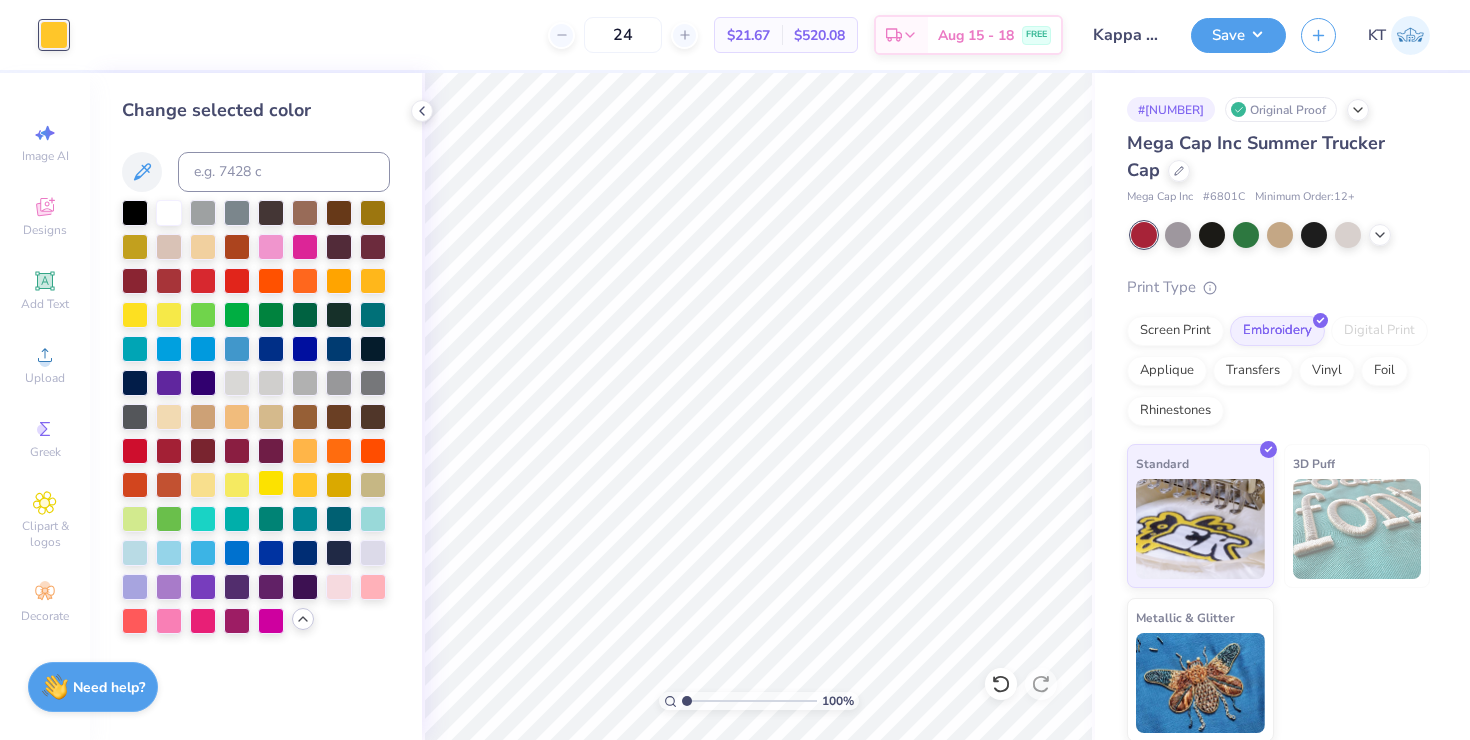 click at bounding box center [271, 483] 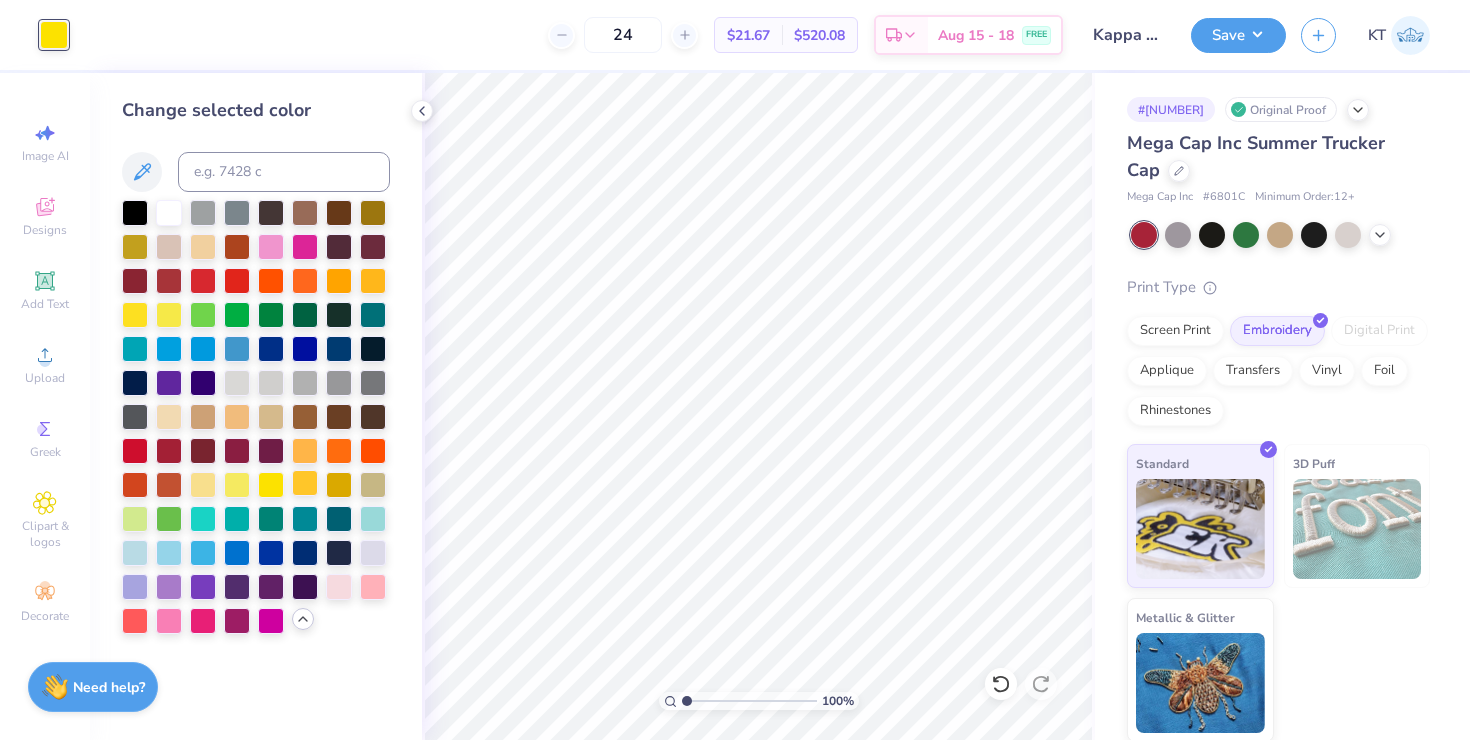 click at bounding box center [305, 483] 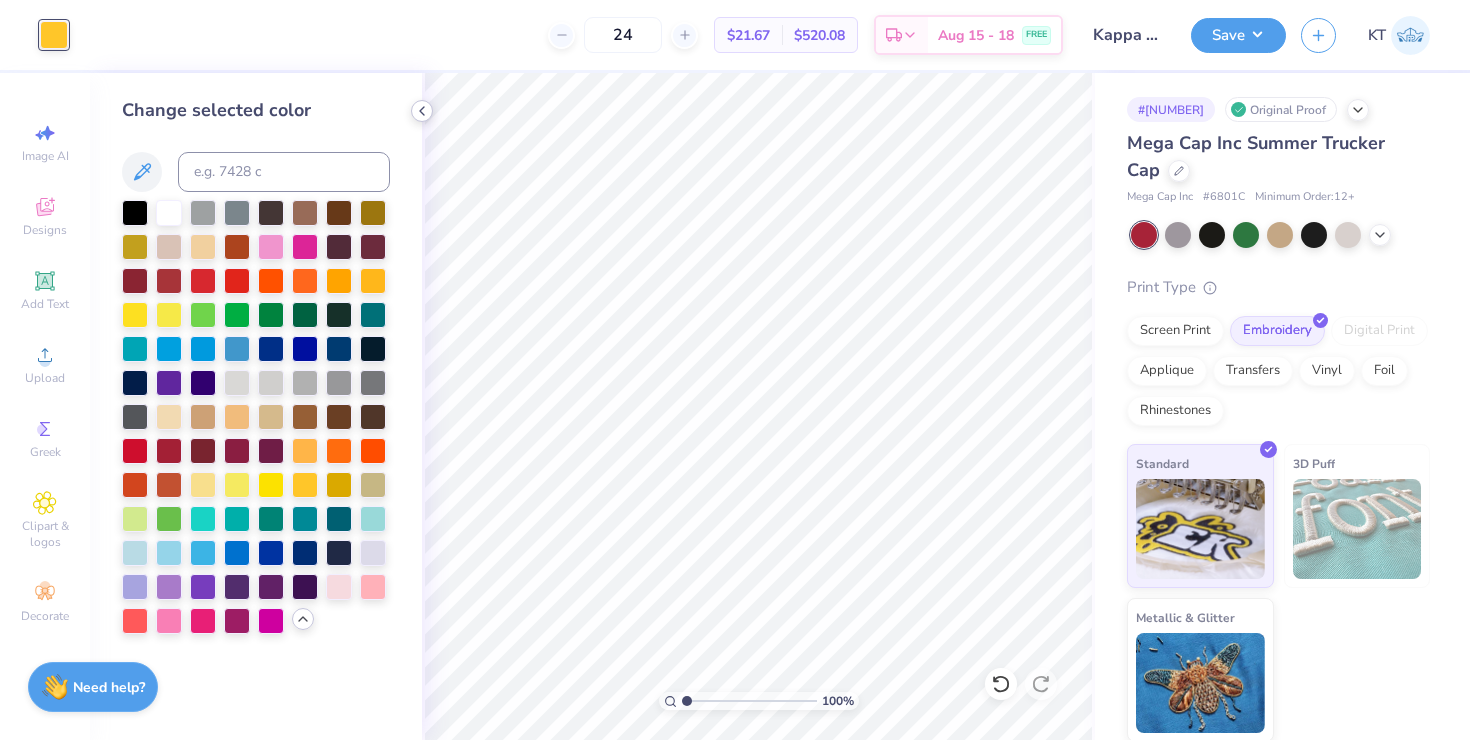 click 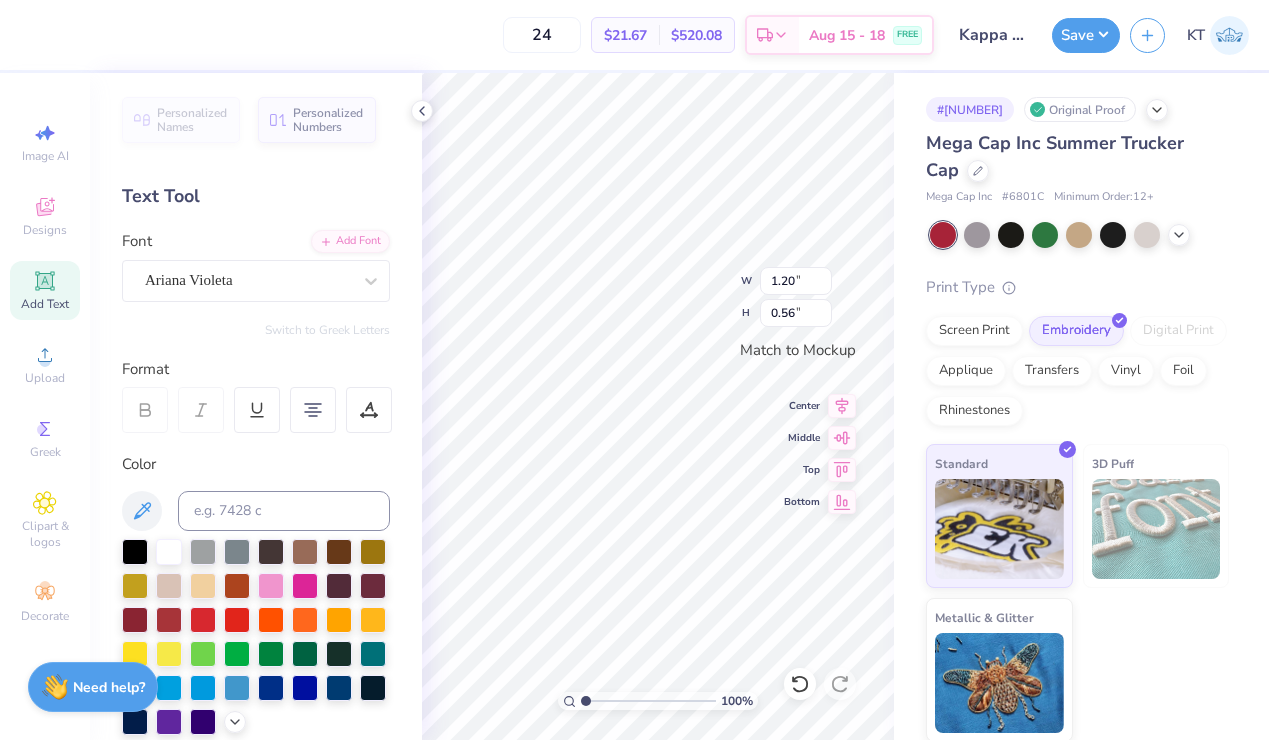 type on "1.19" 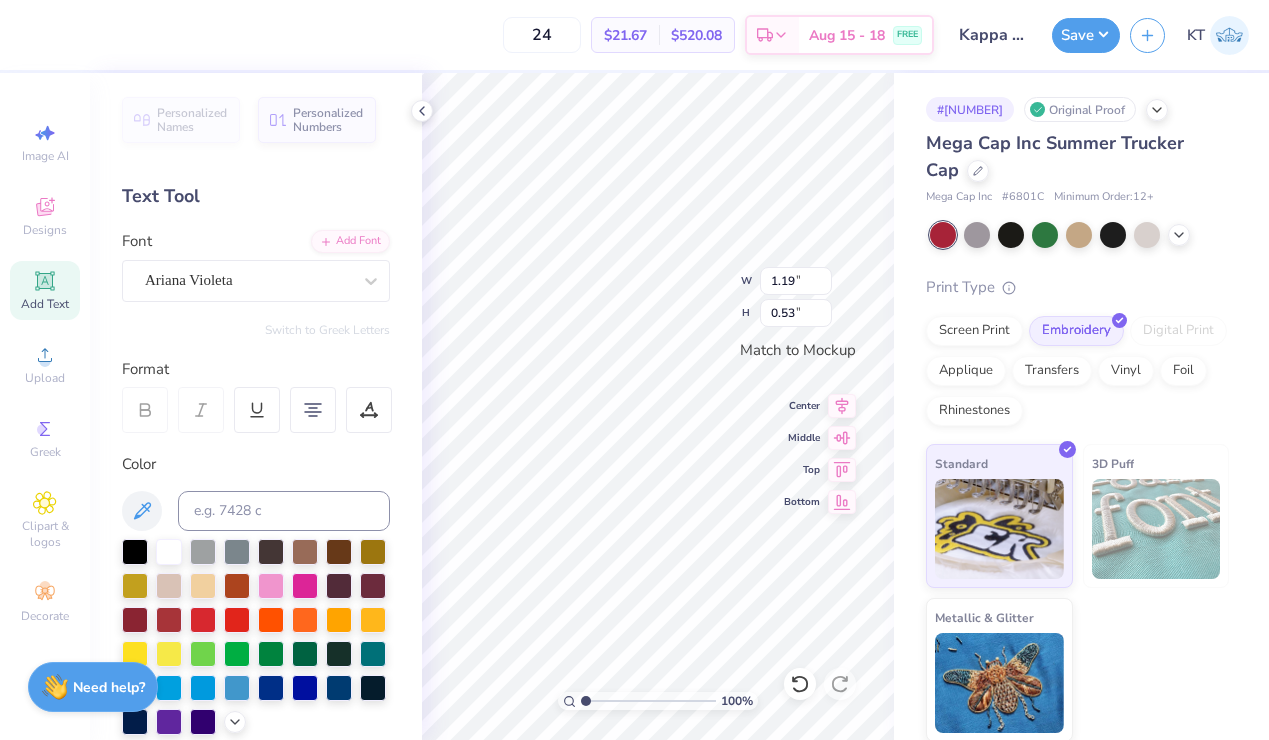 type on "1.20" 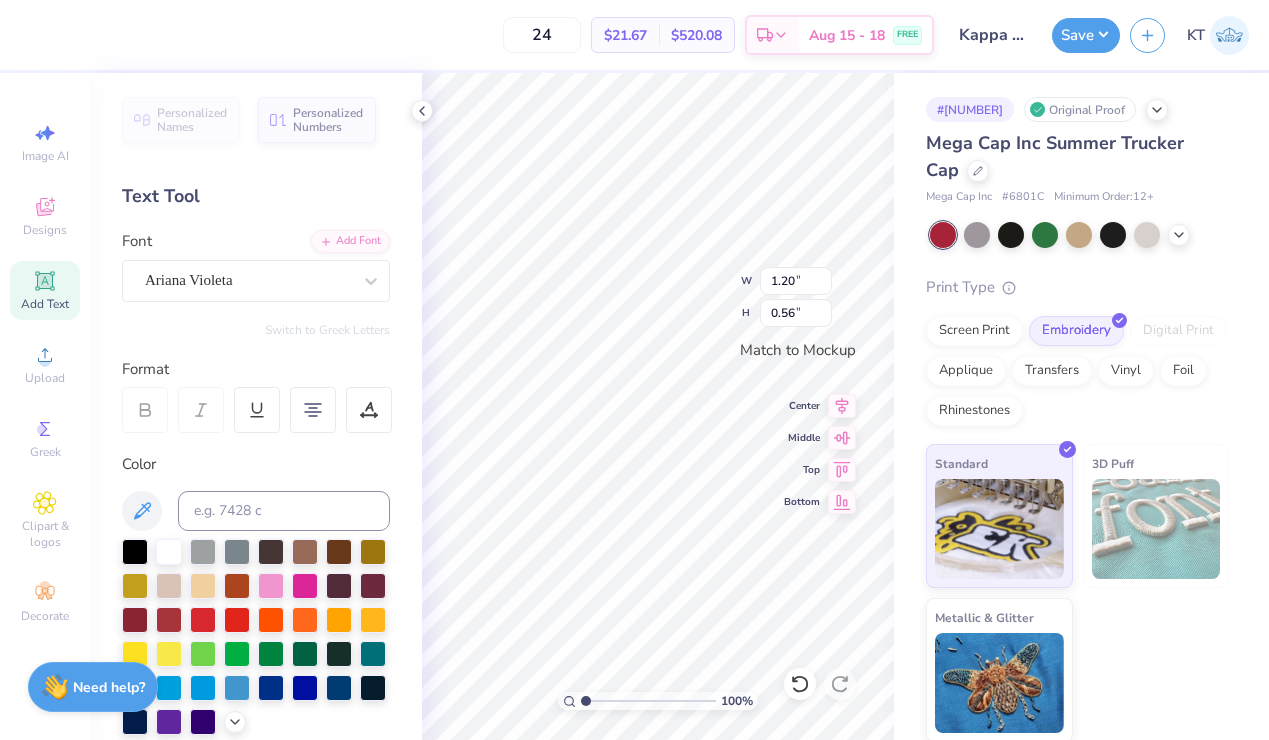 type on "1.19" 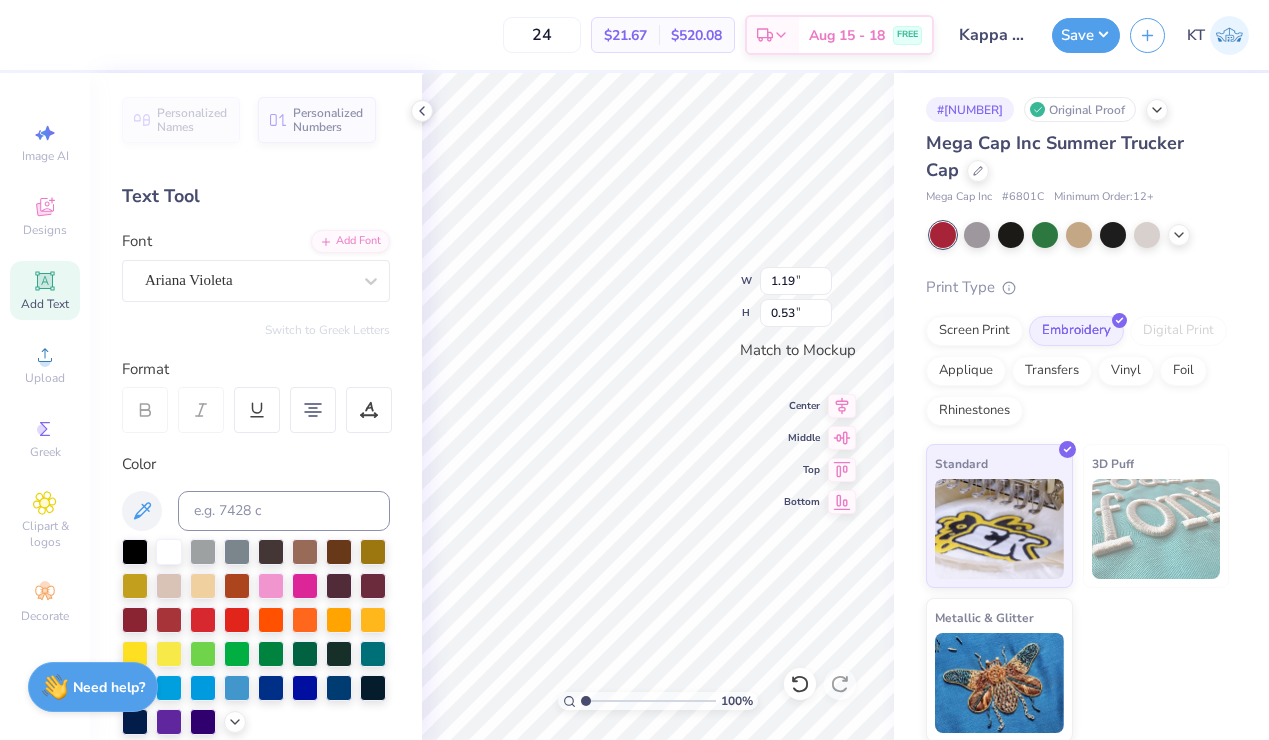 type on "1.20" 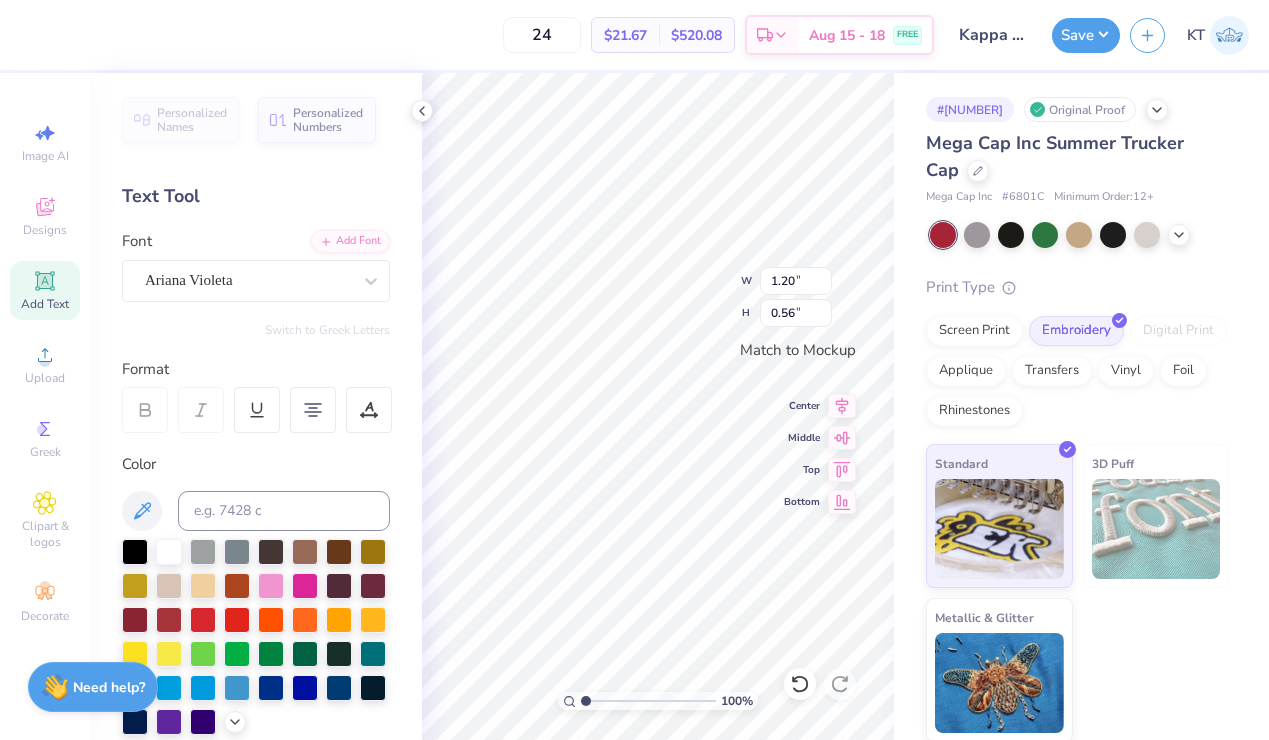 type 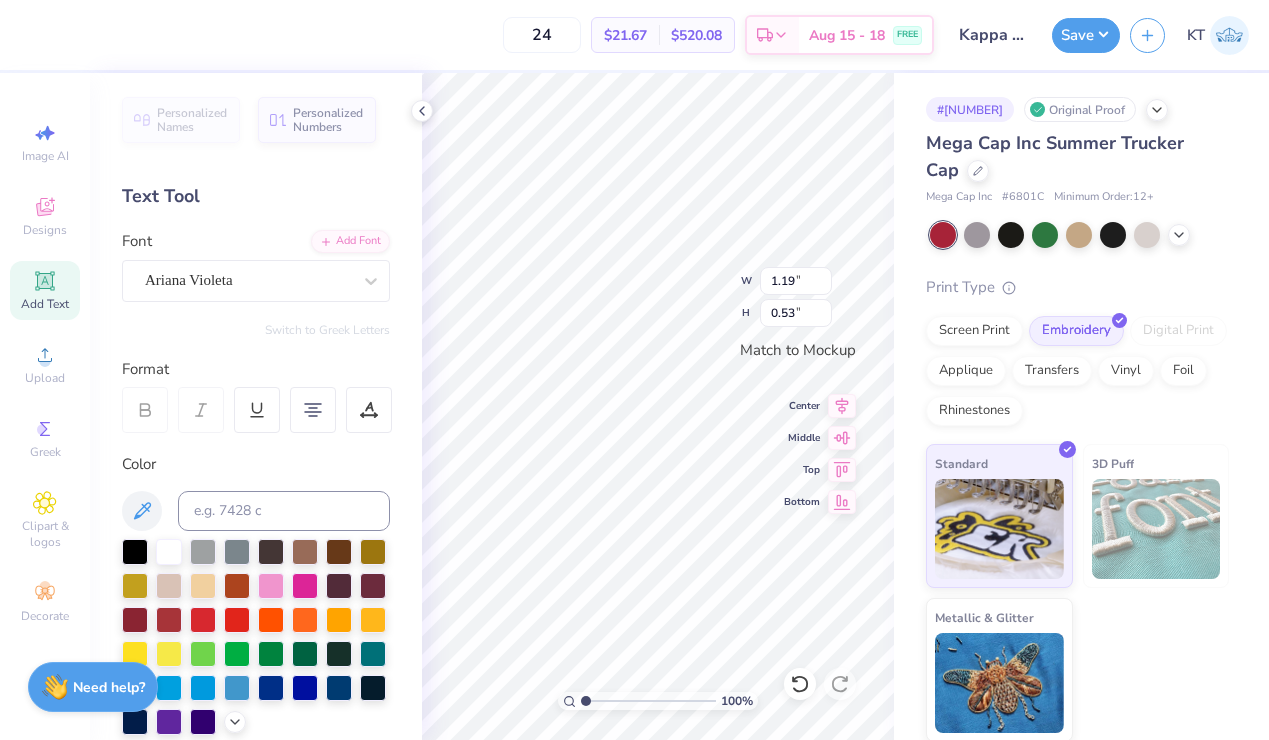 type on "1.38" 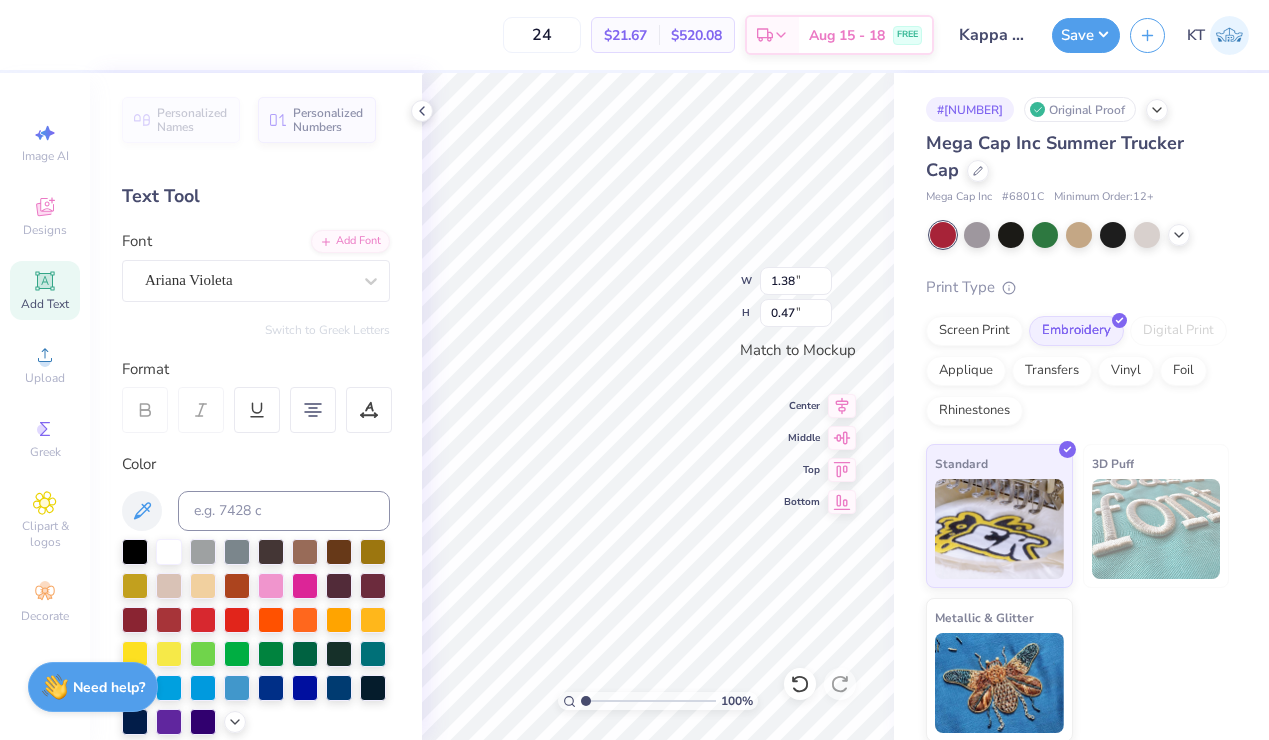 type on "1.37" 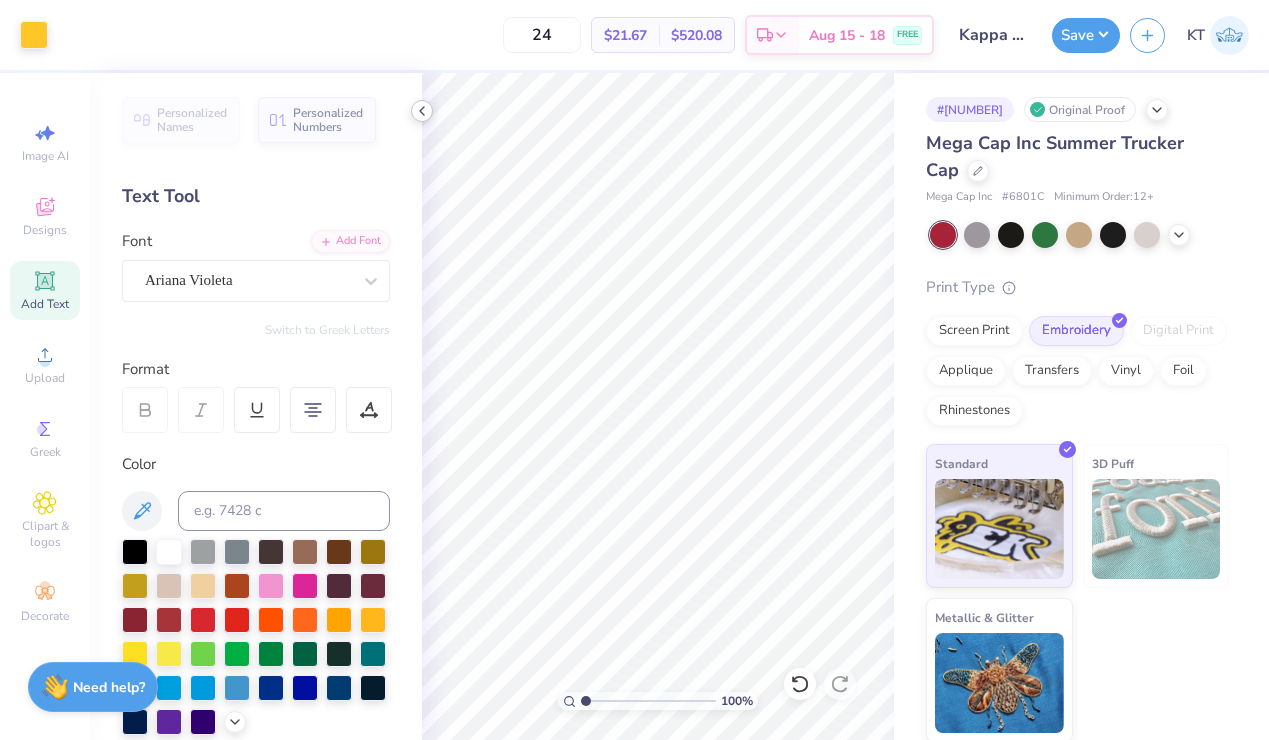 click 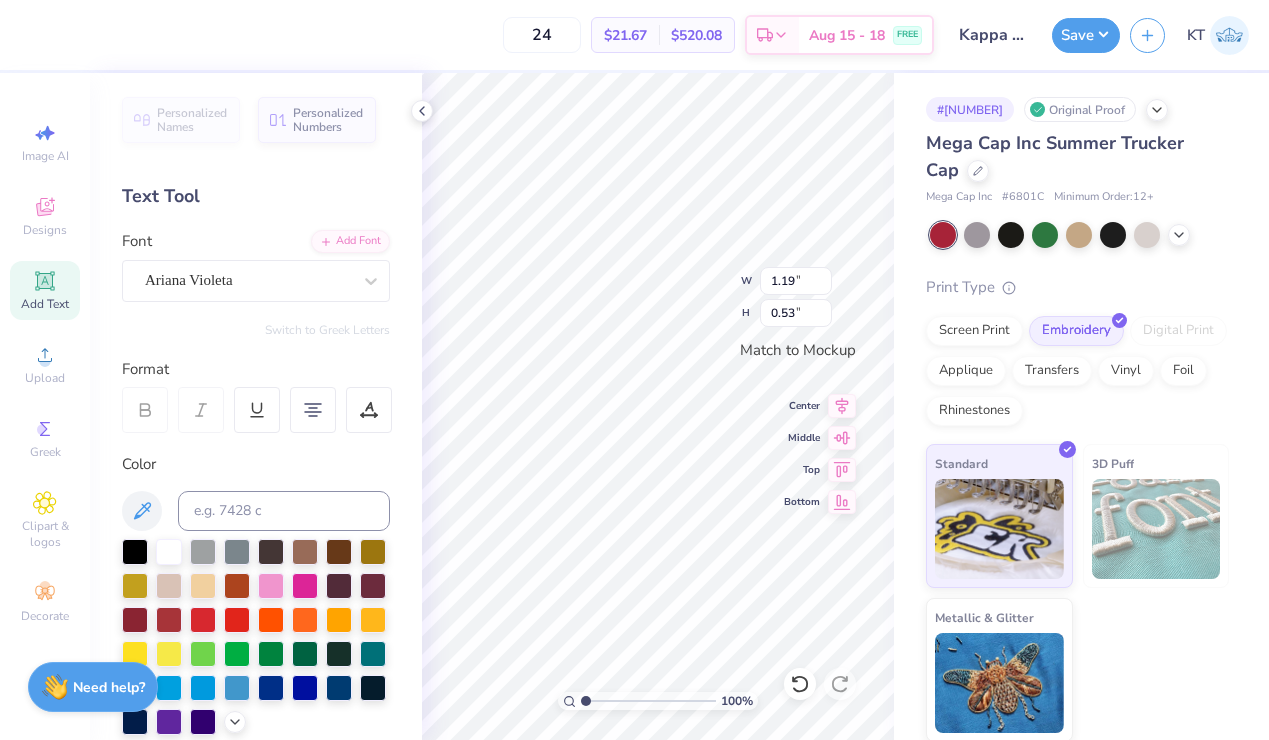scroll, scrollTop: 0, scrollLeft: 0, axis: both 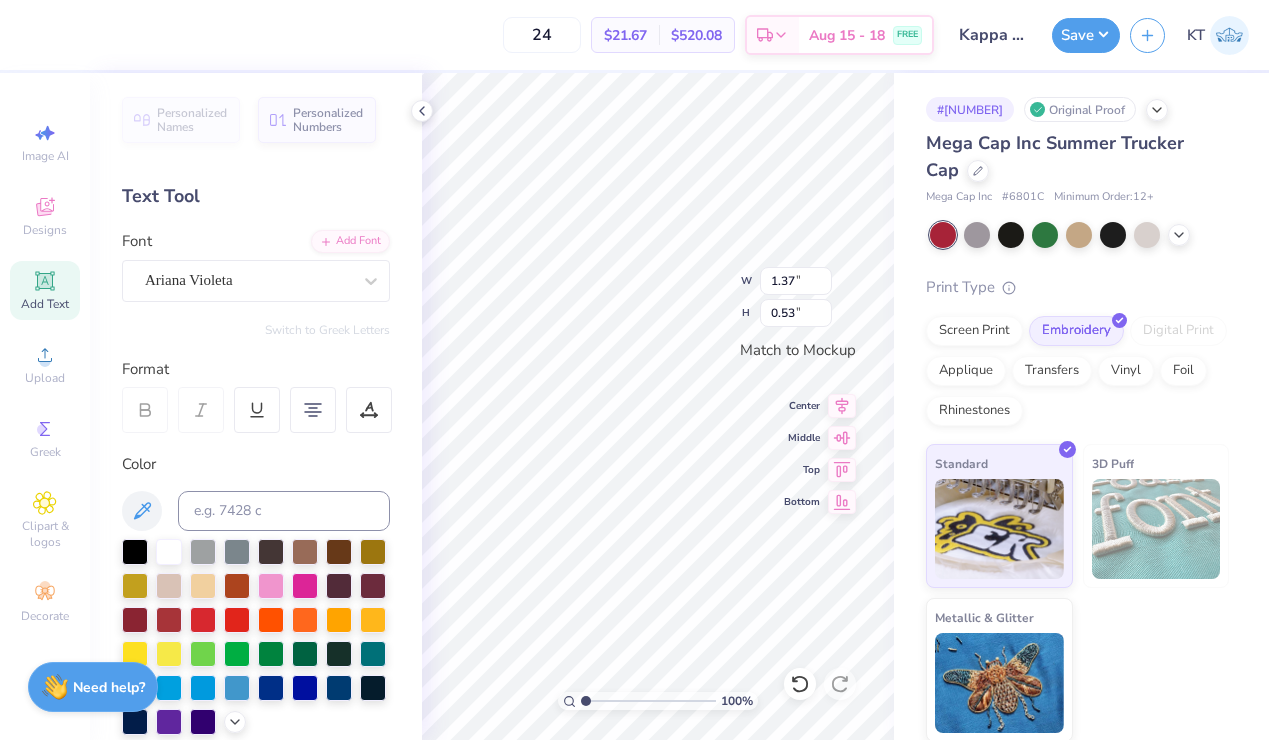 type on "0.54" 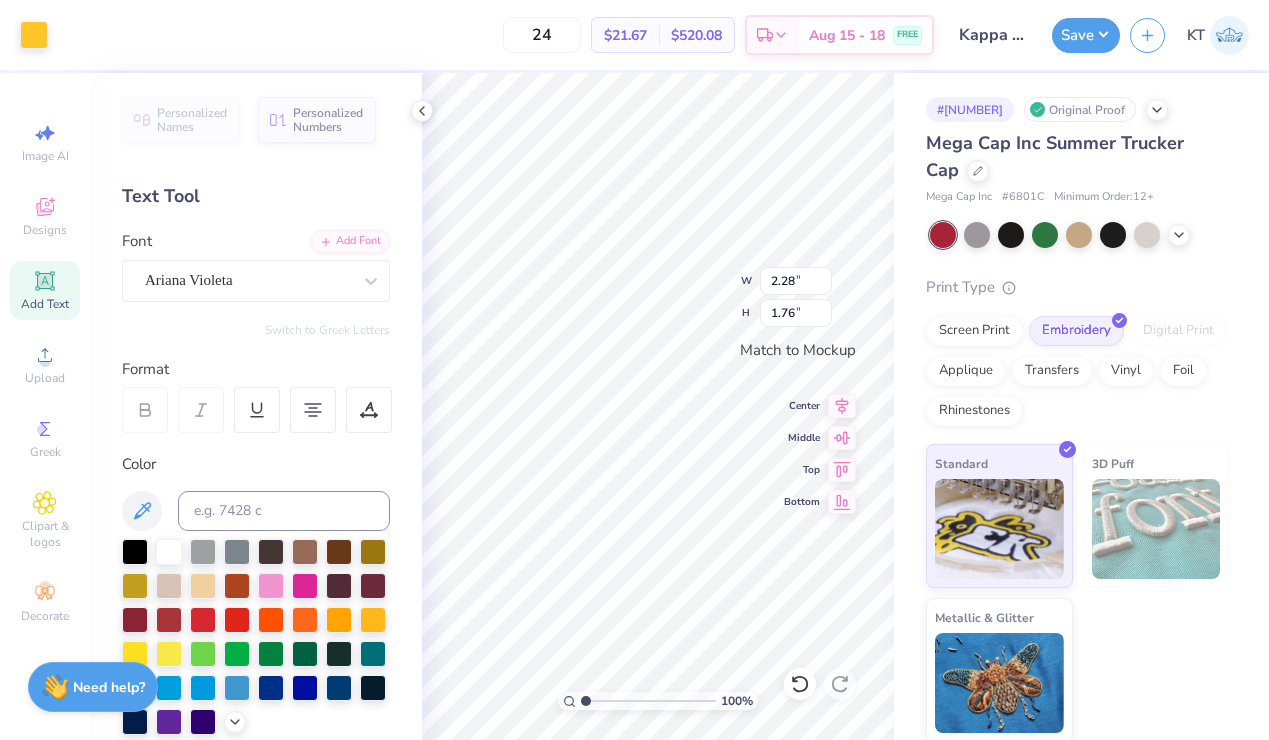 type on "2.28" 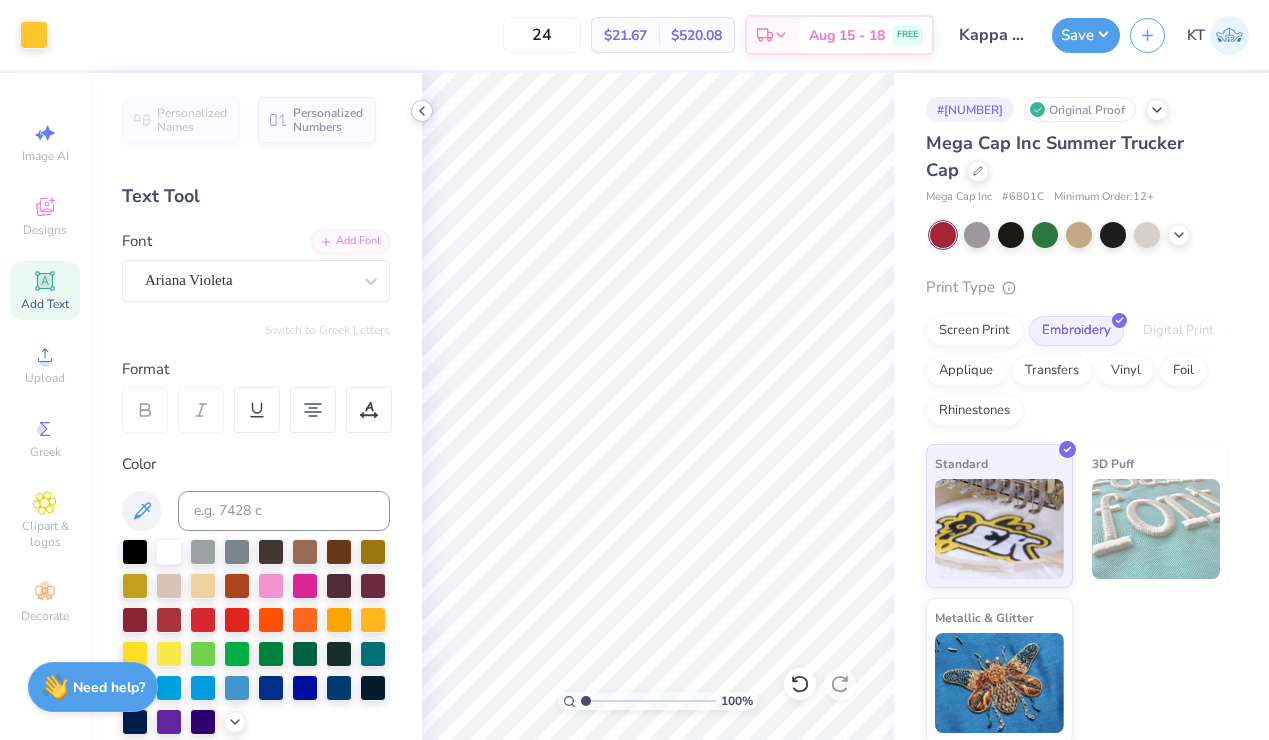 click 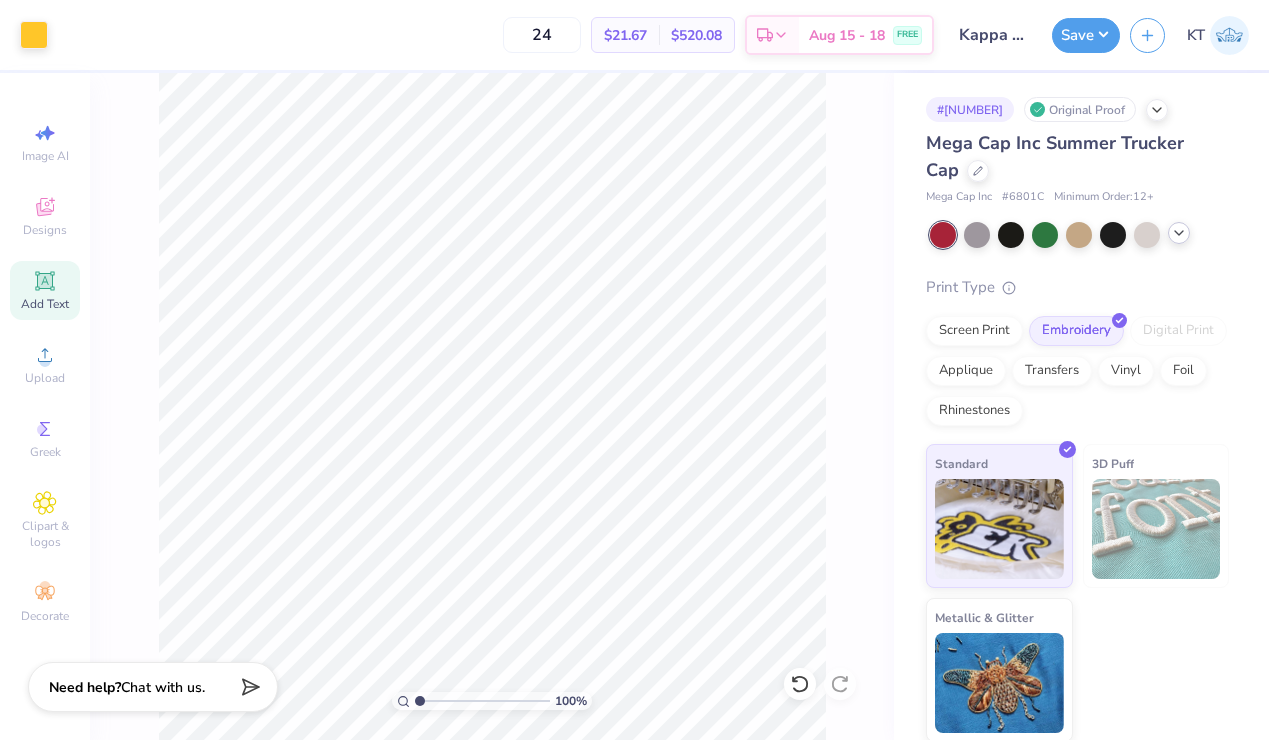 click 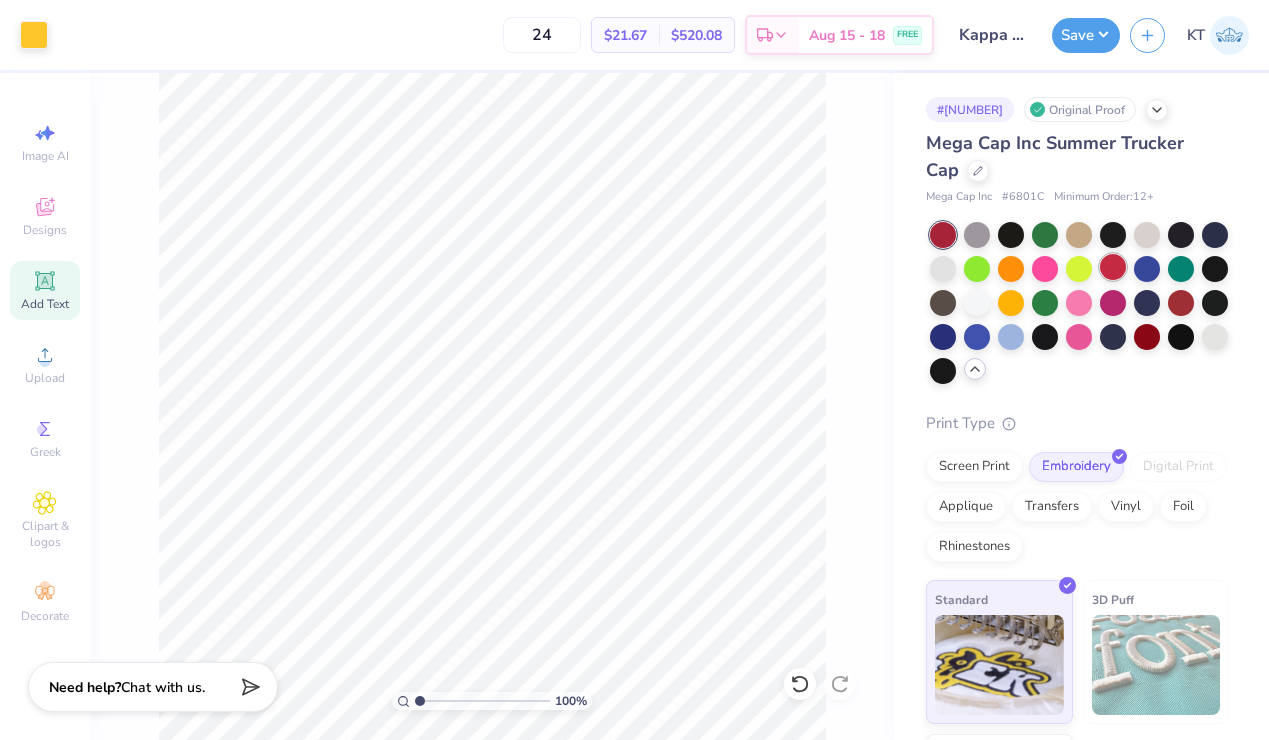 click at bounding box center [1113, 267] 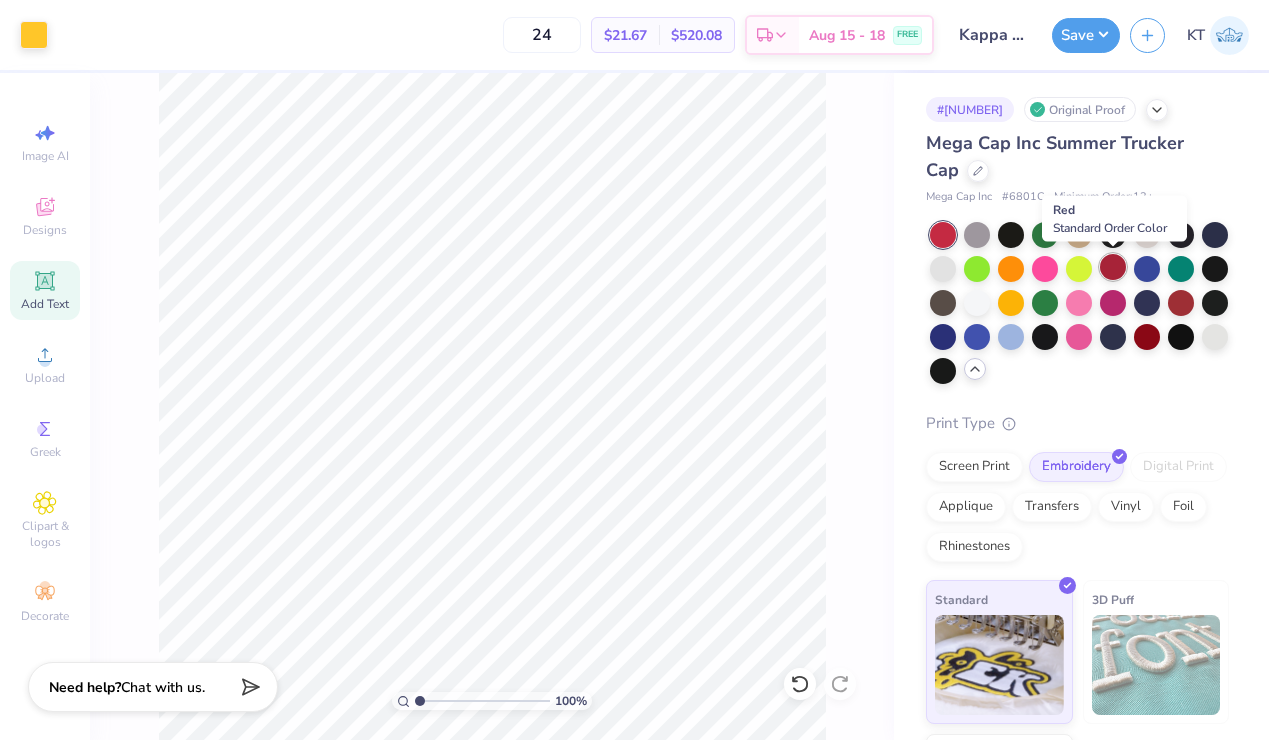 click at bounding box center (1113, 267) 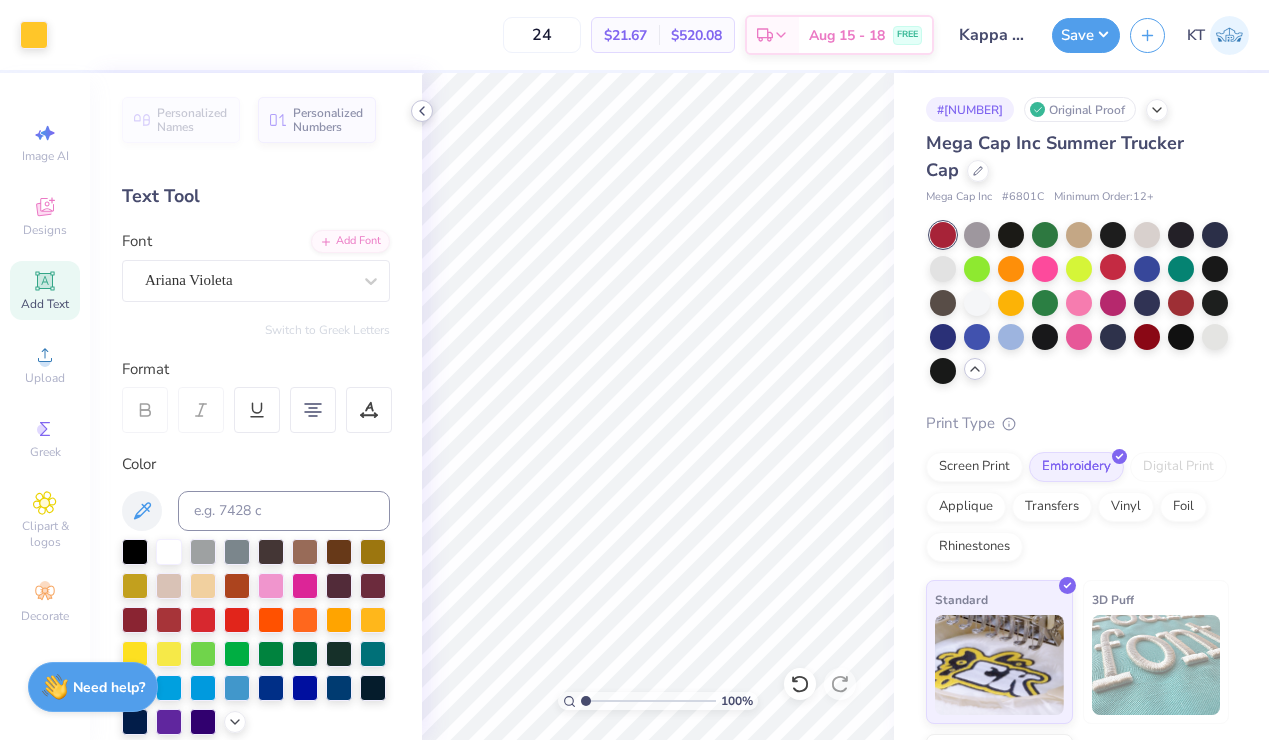 click 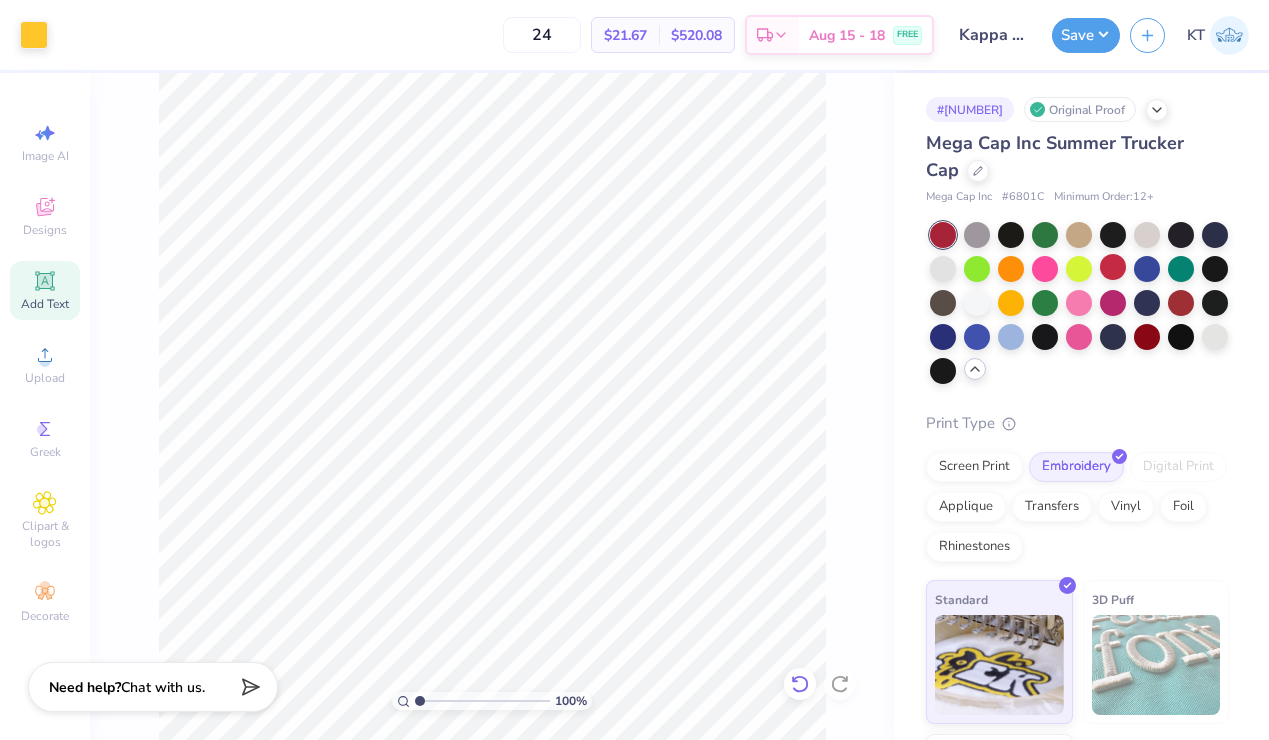 click 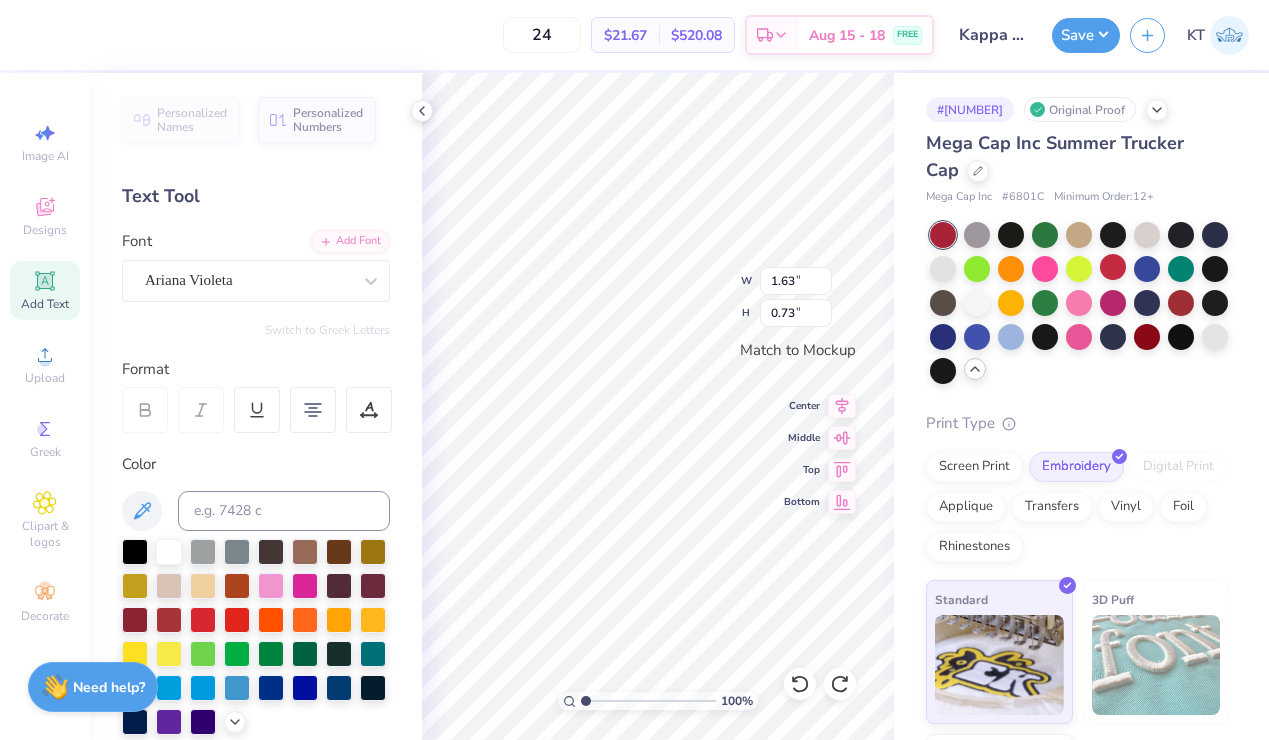 type on "Kappa" 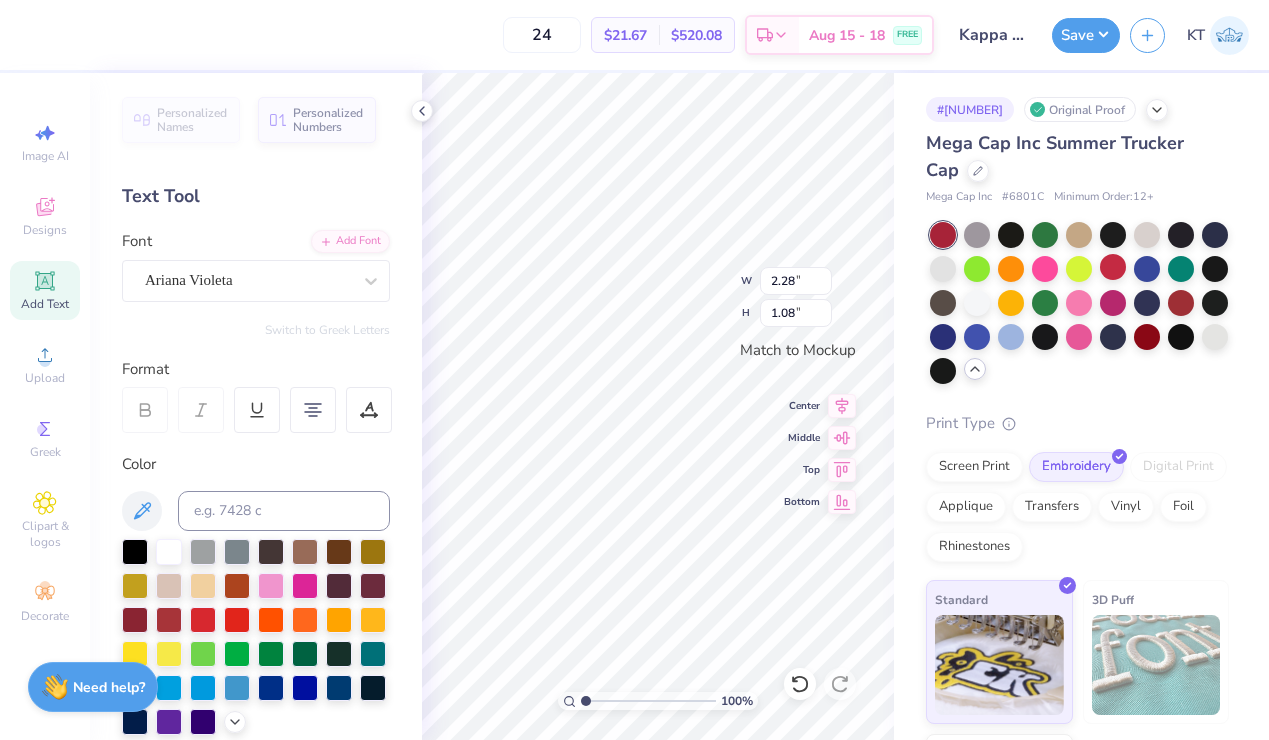 type on "Gameday" 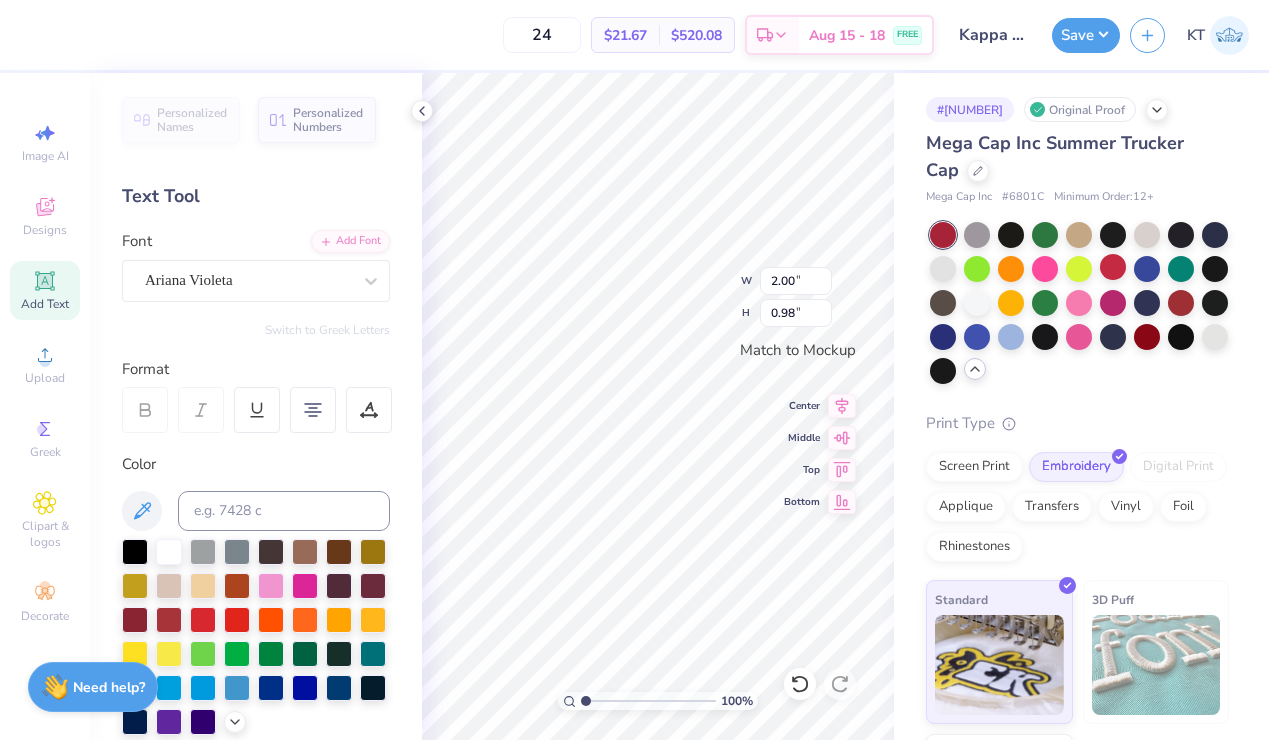 type on "2.50" 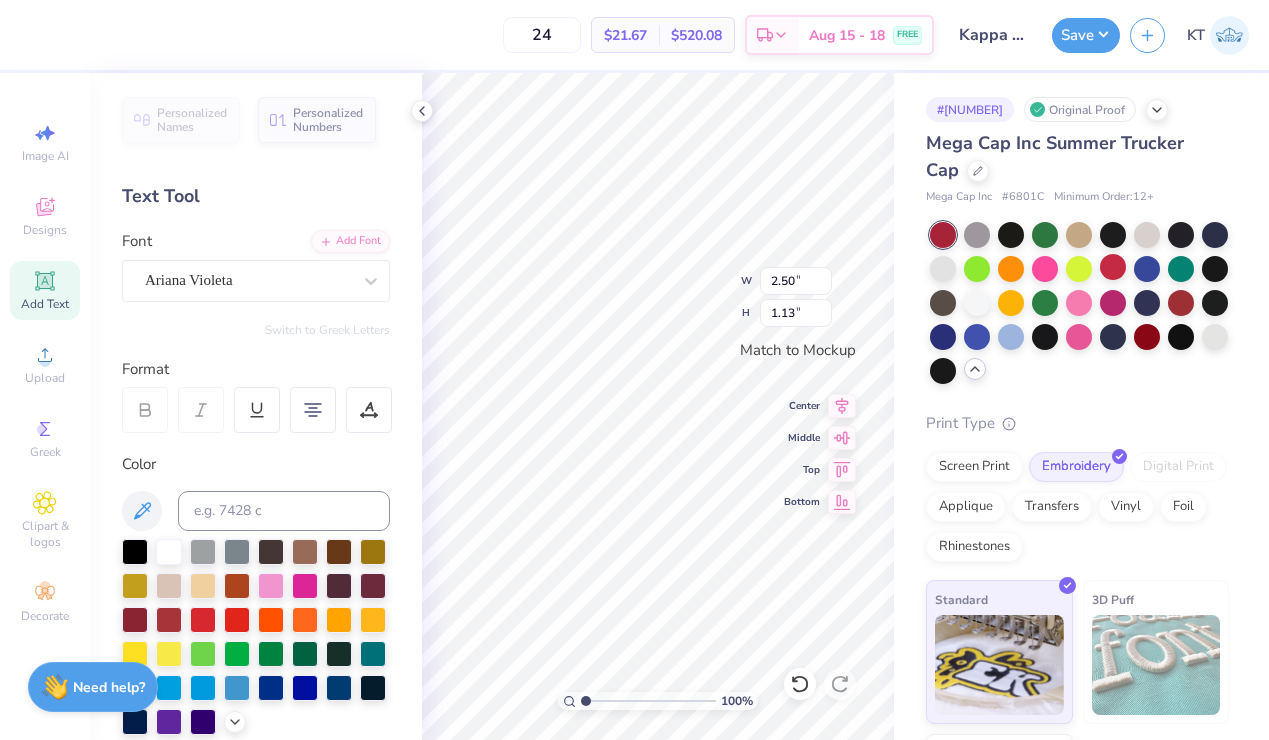 type on "2.00" 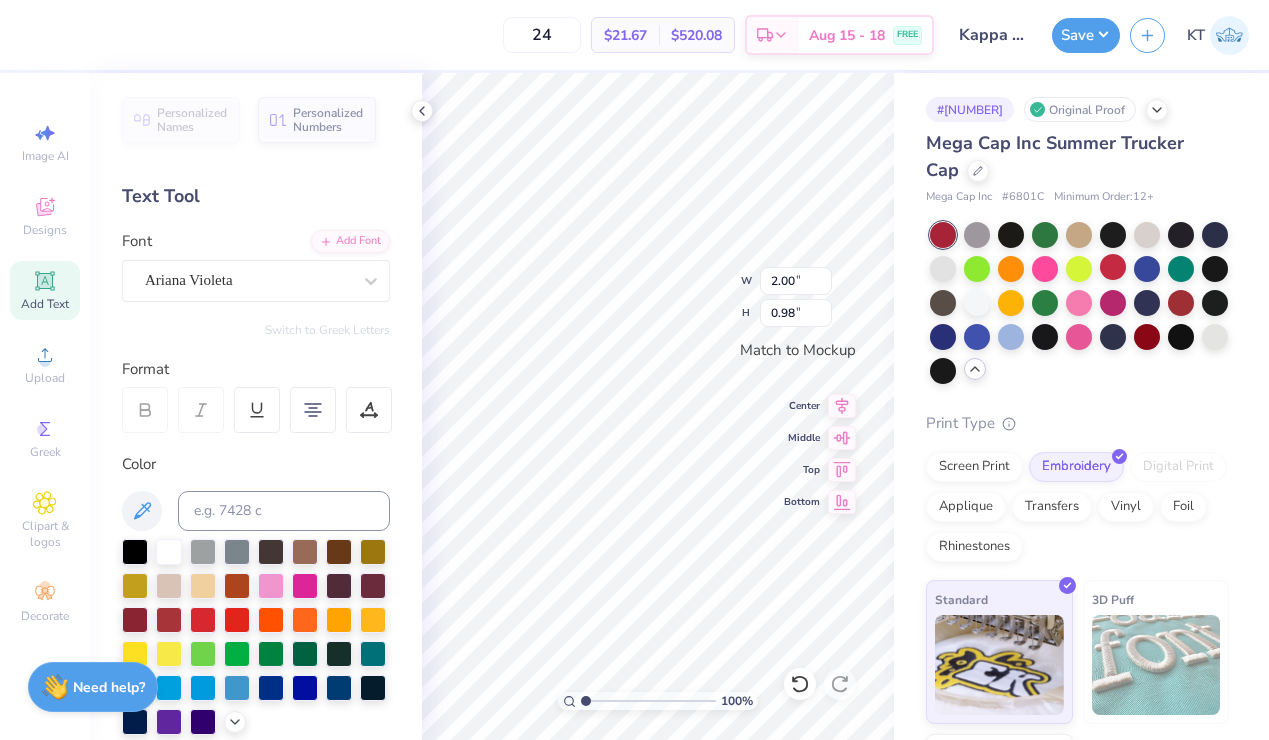 click on "100  % W 2.00 2.00 " H 0.98 0.98 " Match to Mockup Center Middle Top Bottom" at bounding box center [658, 406] 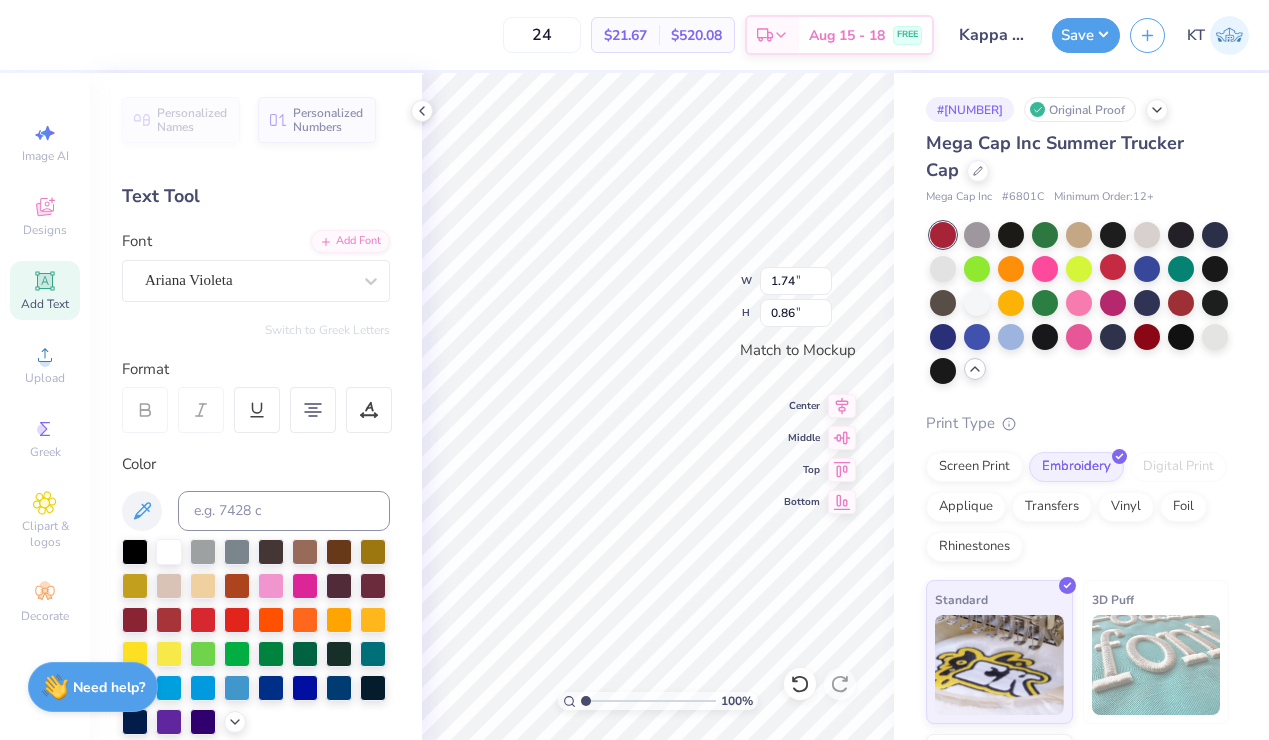 type on "1.74" 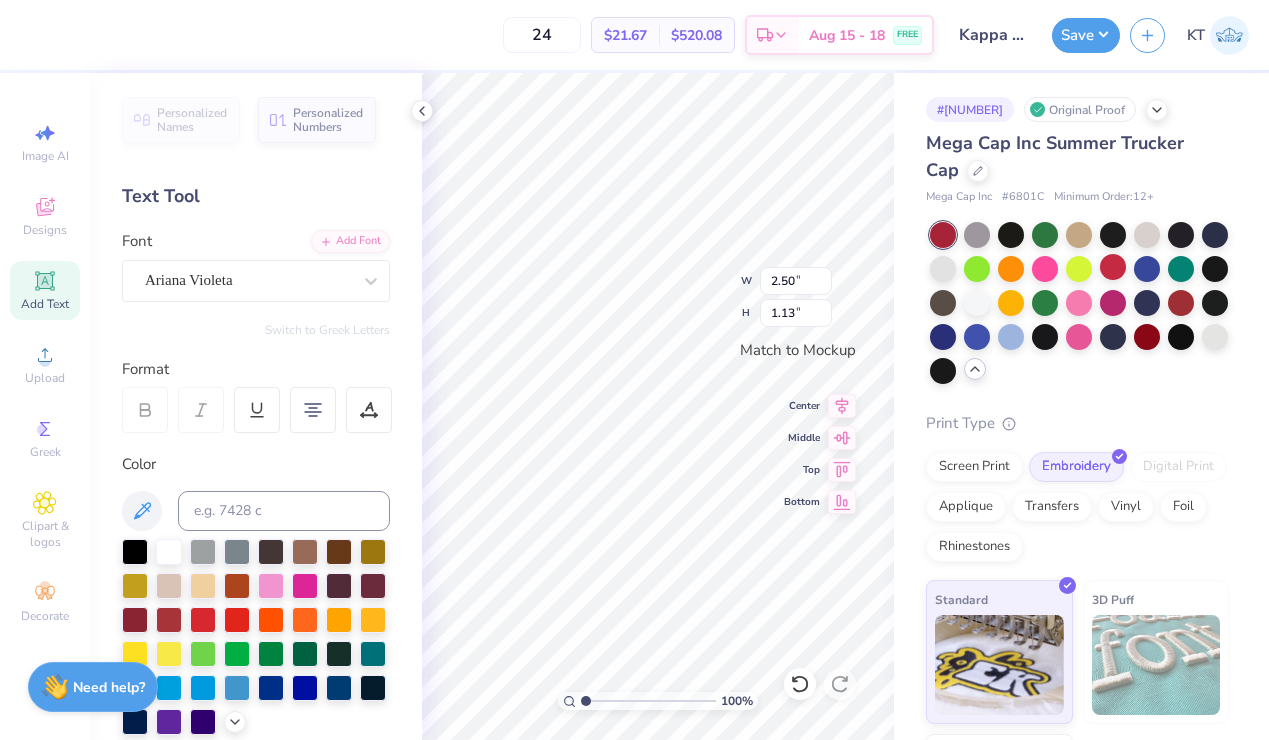 type on "2.28" 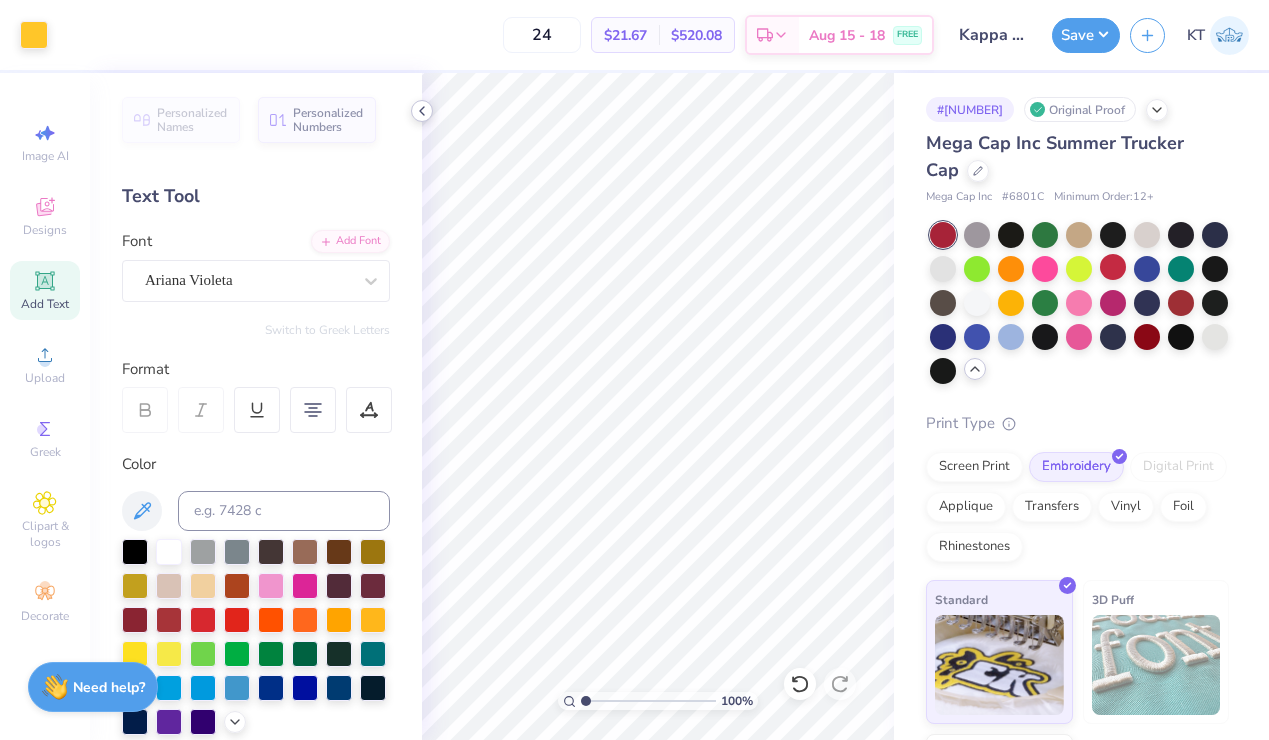 click 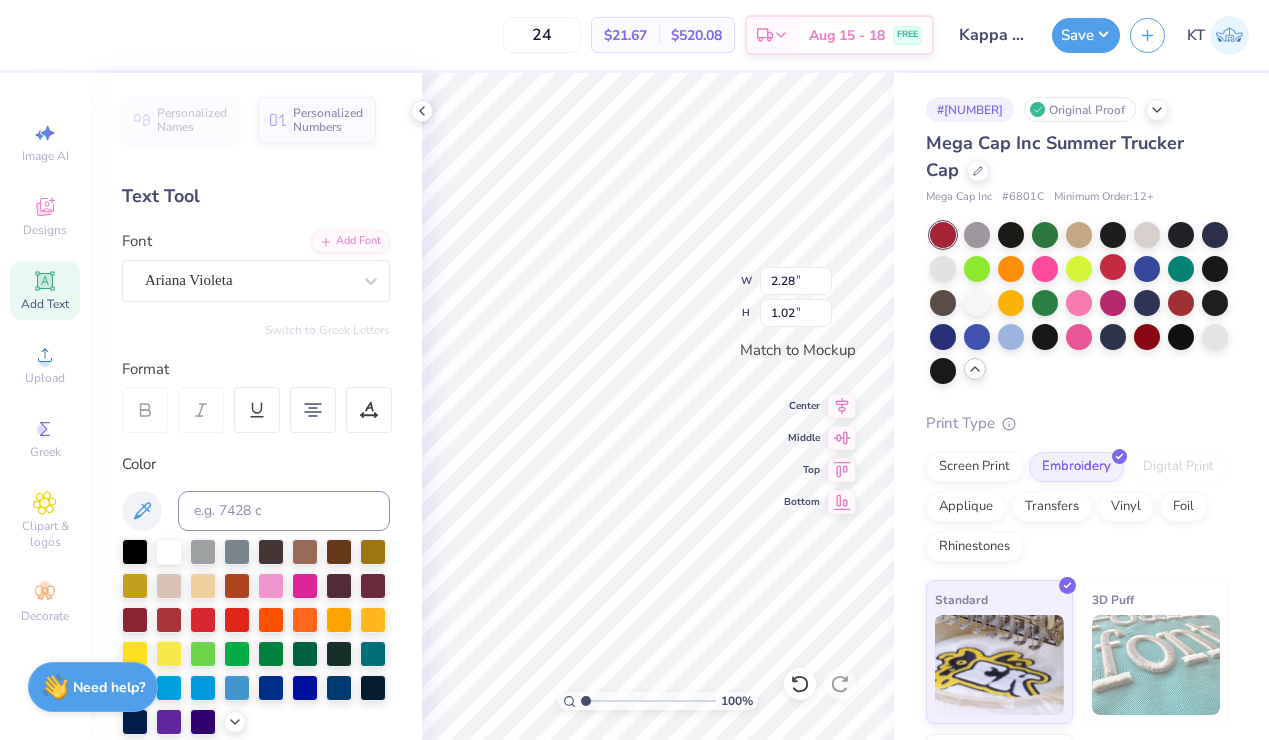 type on "2.08" 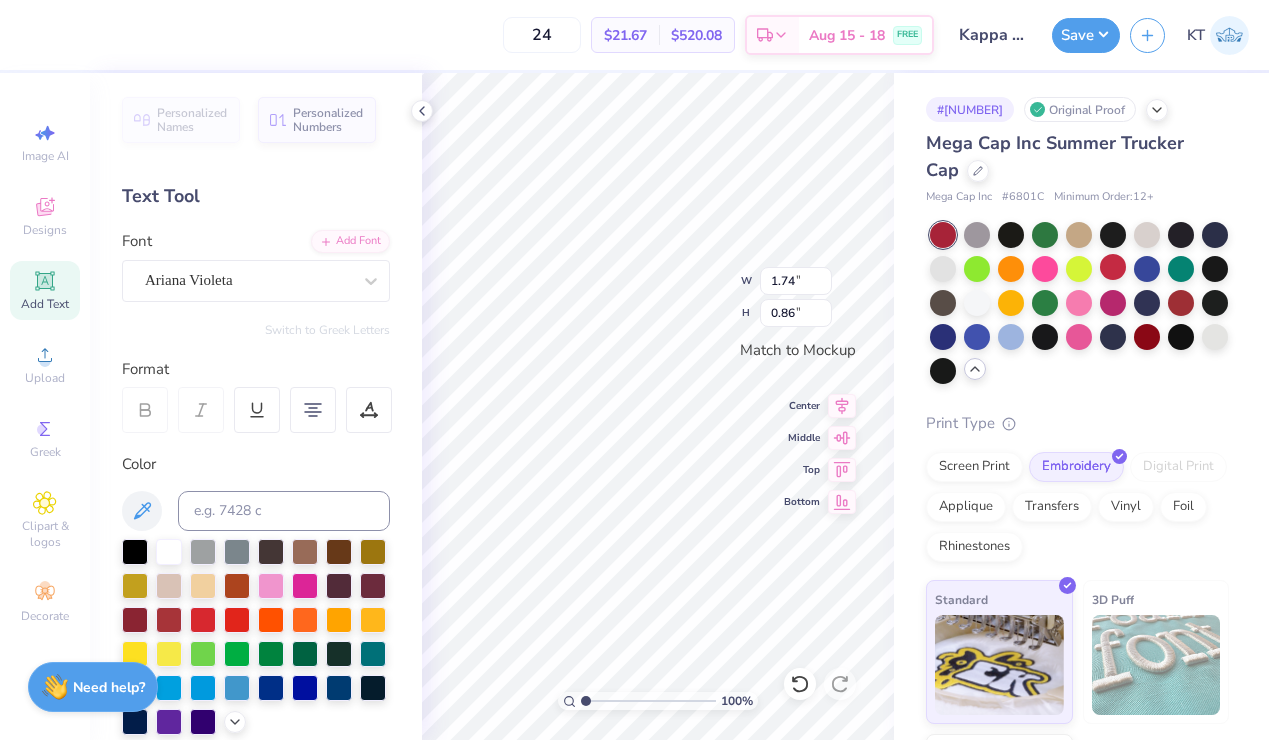 type on "1.57" 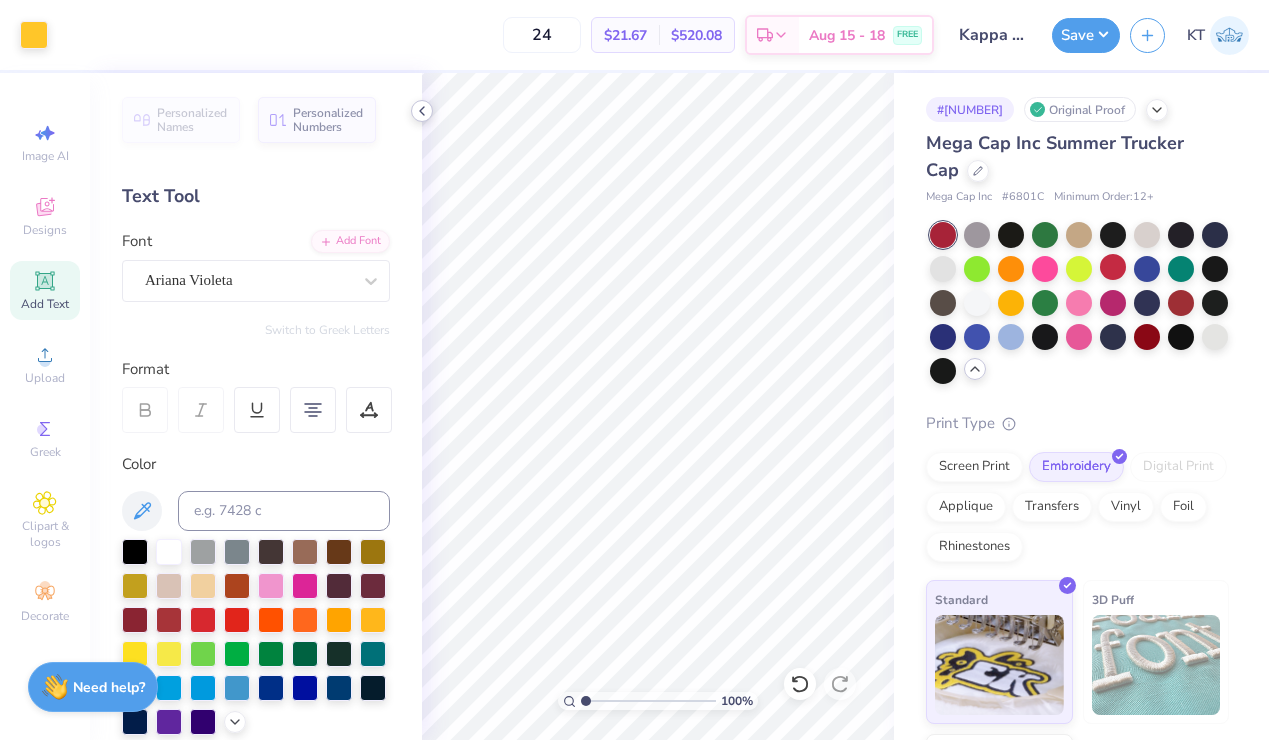 click 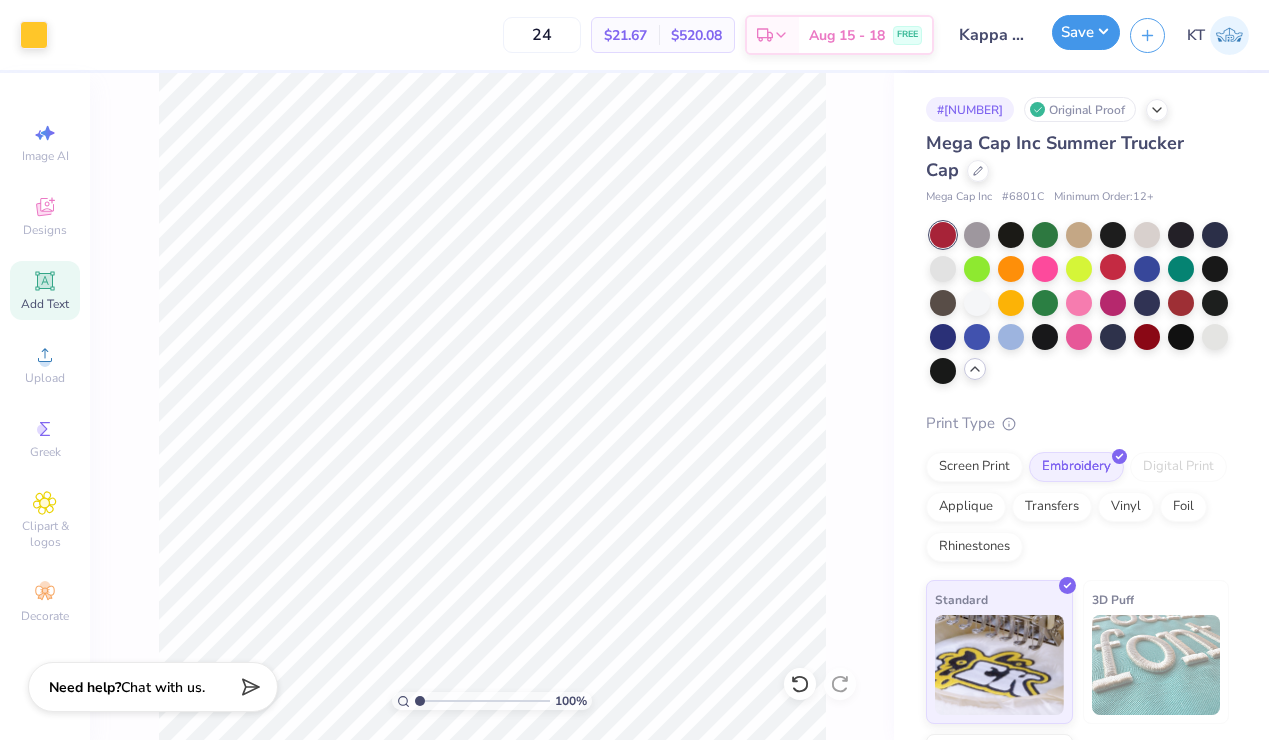 click on "Save" at bounding box center [1086, 32] 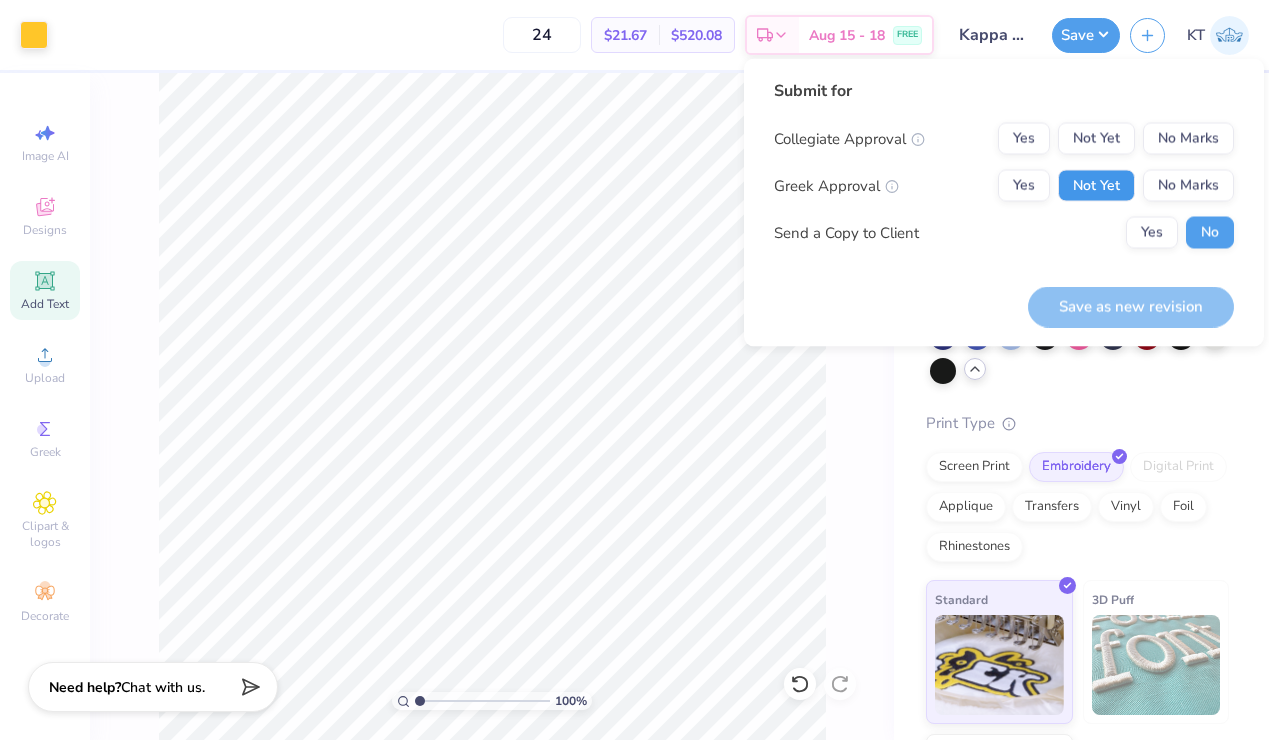 click on "Not Yet" at bounding box center [1096, 186] 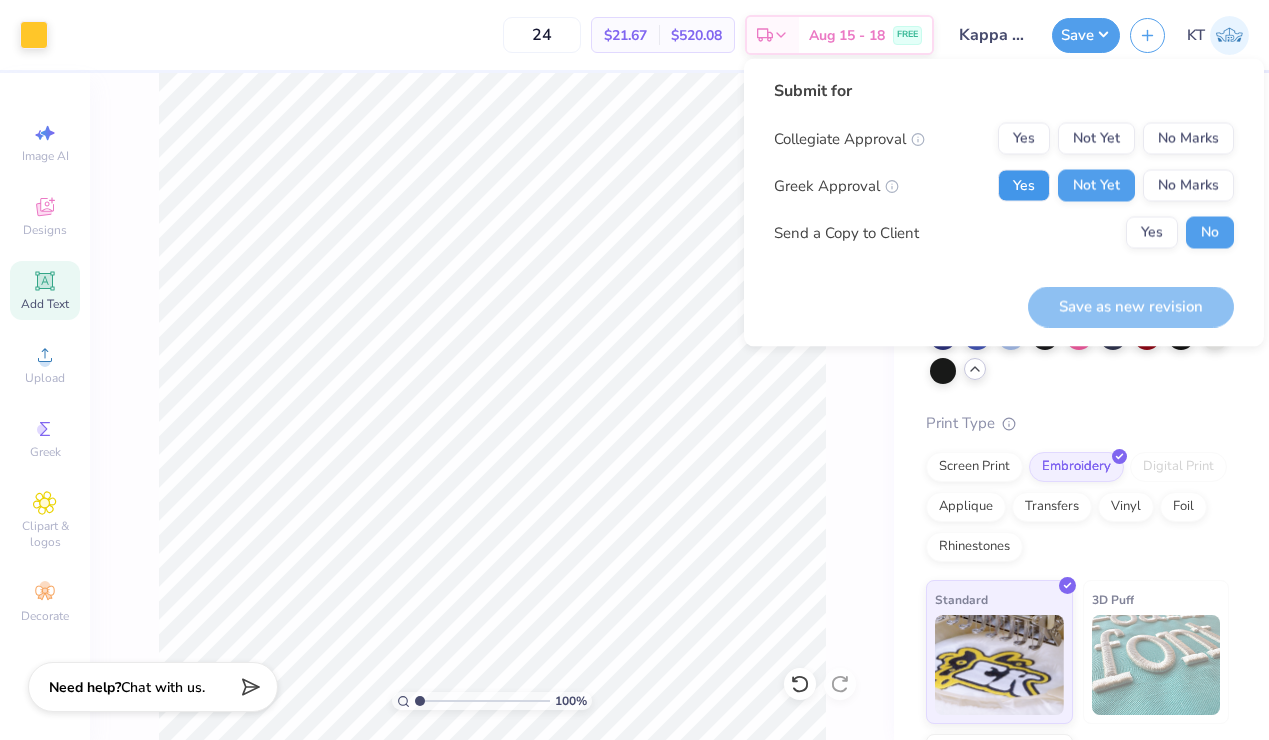 click on "Yes" at bounding box center (1024, 186) 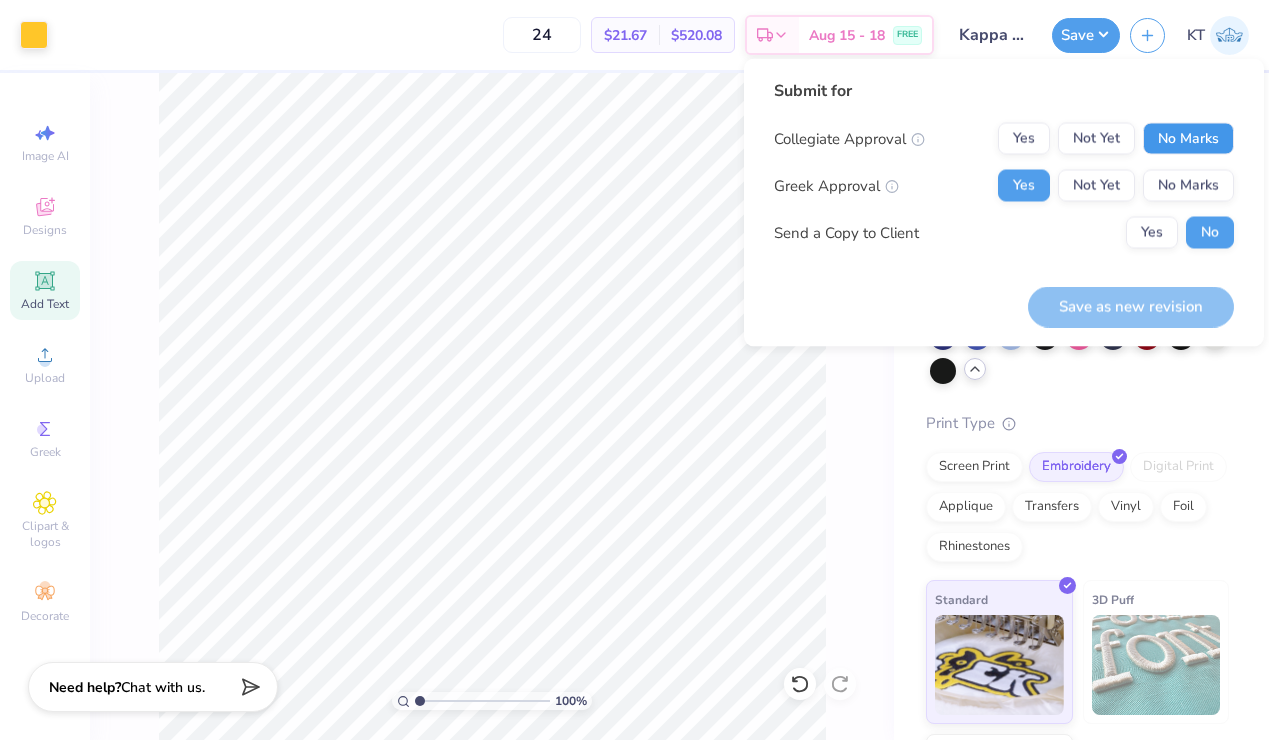 click on "No Marks" at bounding box center (1188, 139) 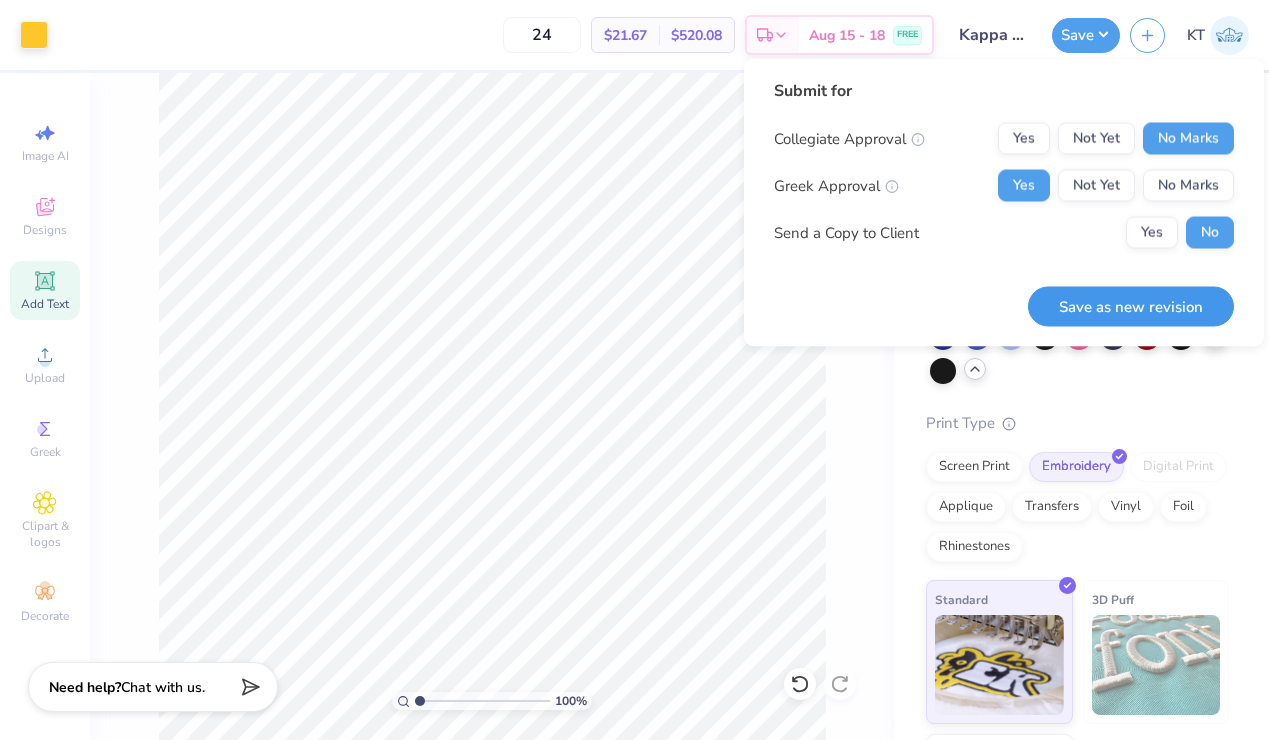 click on "Save as new revision" at bounding box center [1131, 306] 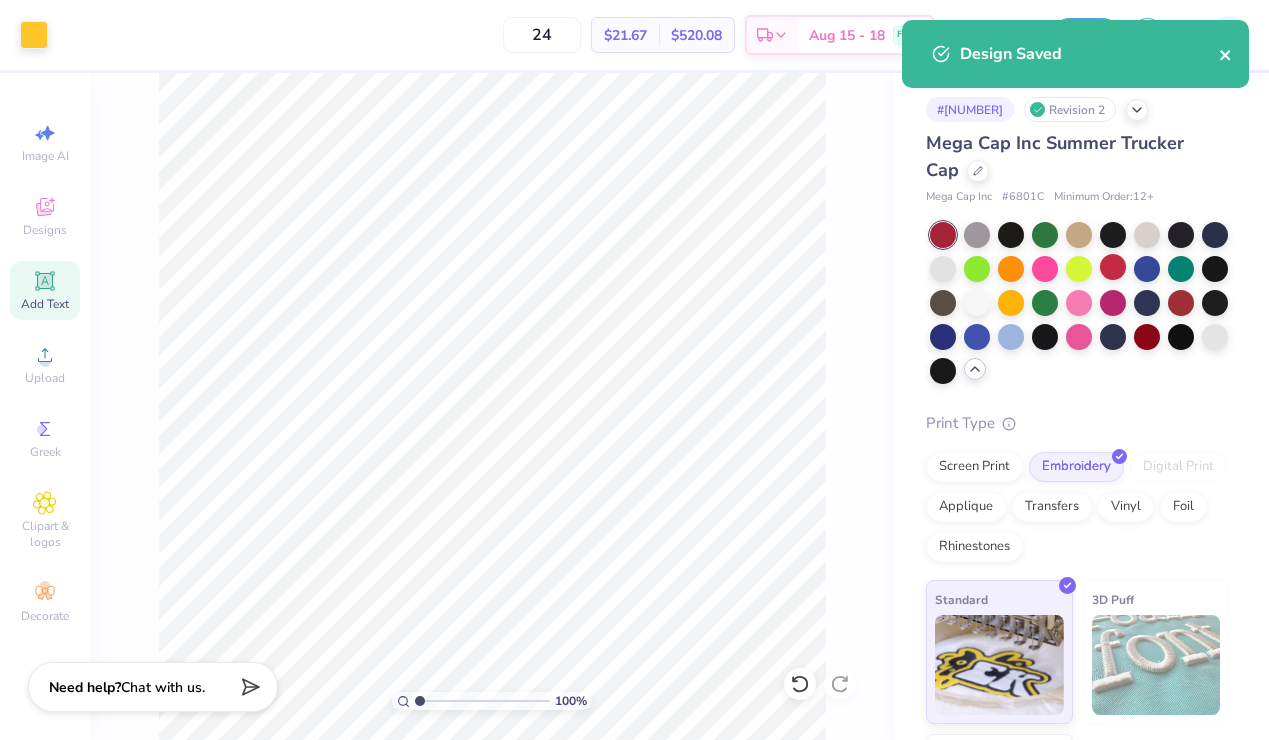 click 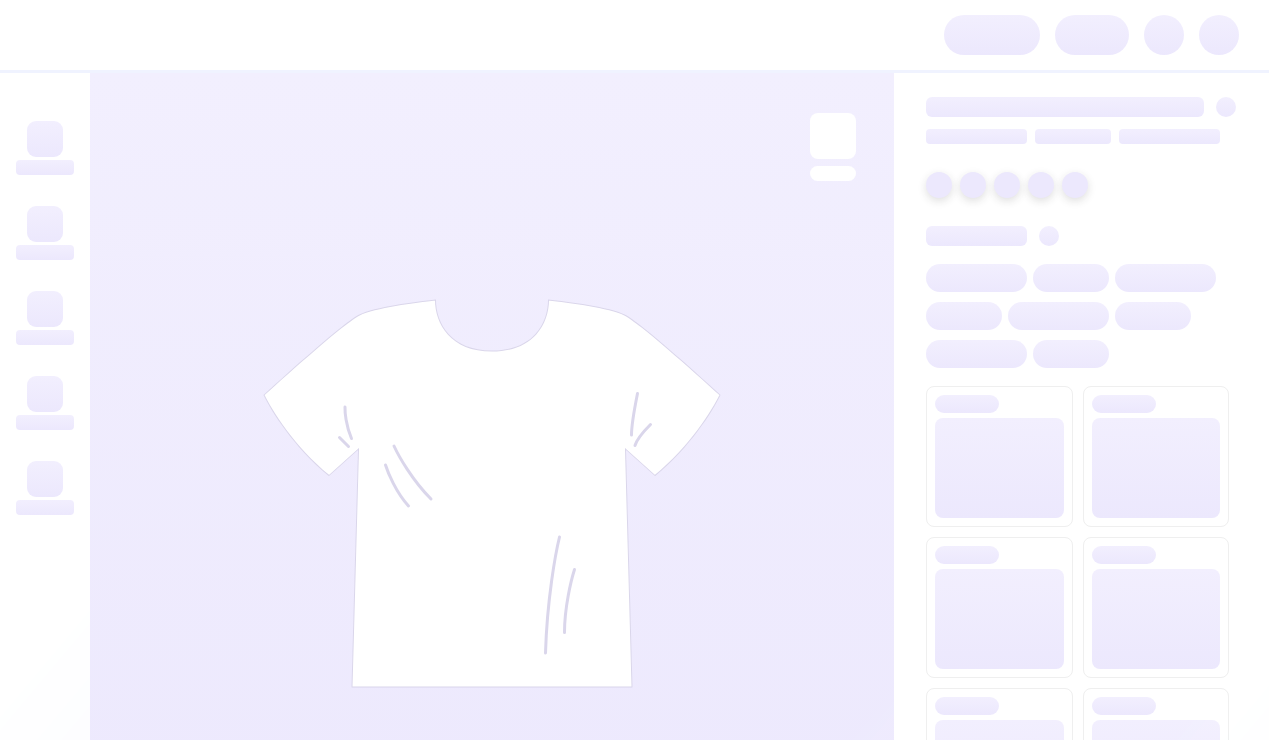 scroll, scrollTop: 0, scrollLeft: 0, axis: both 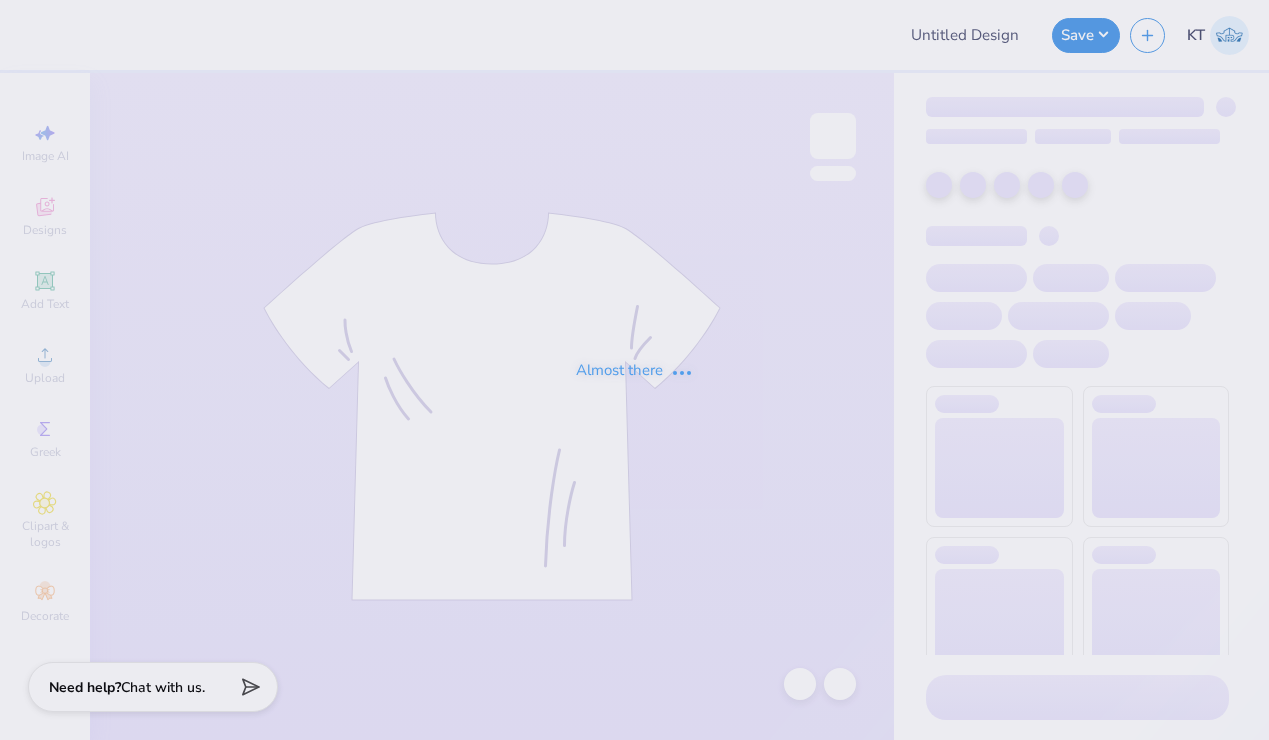 type on "Kappa Hat" 